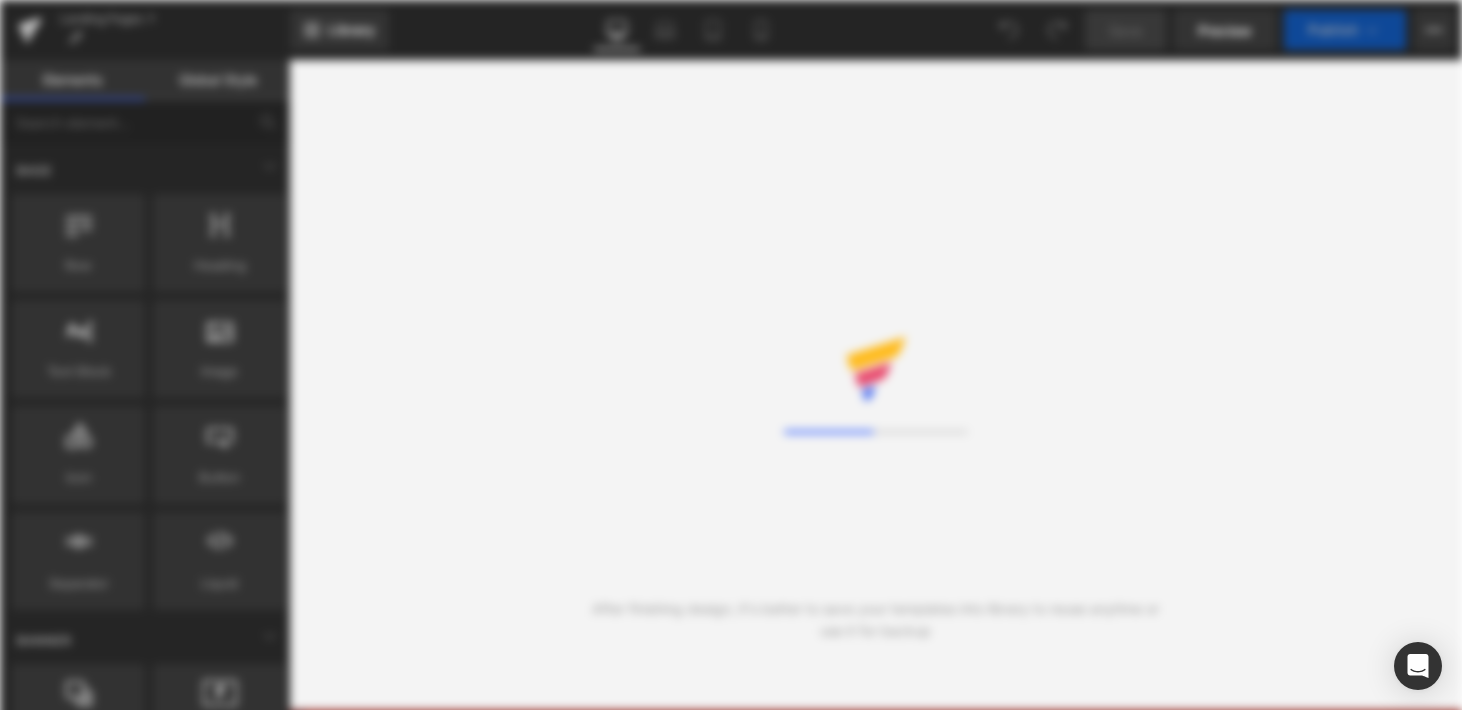 scroll, scrollTop: 0, scrollLeft: 0, axis: both 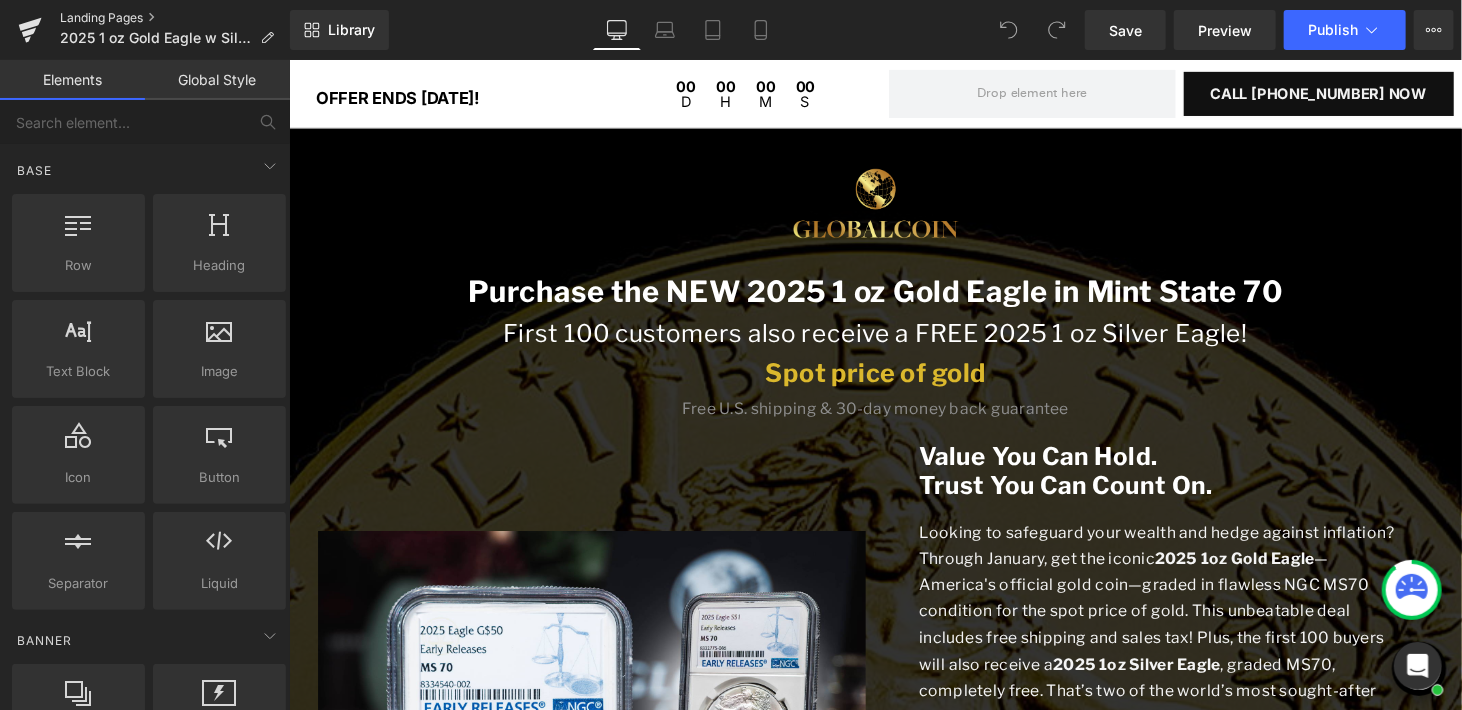 click on "Landing Pages" at bounding box center (175, 18) 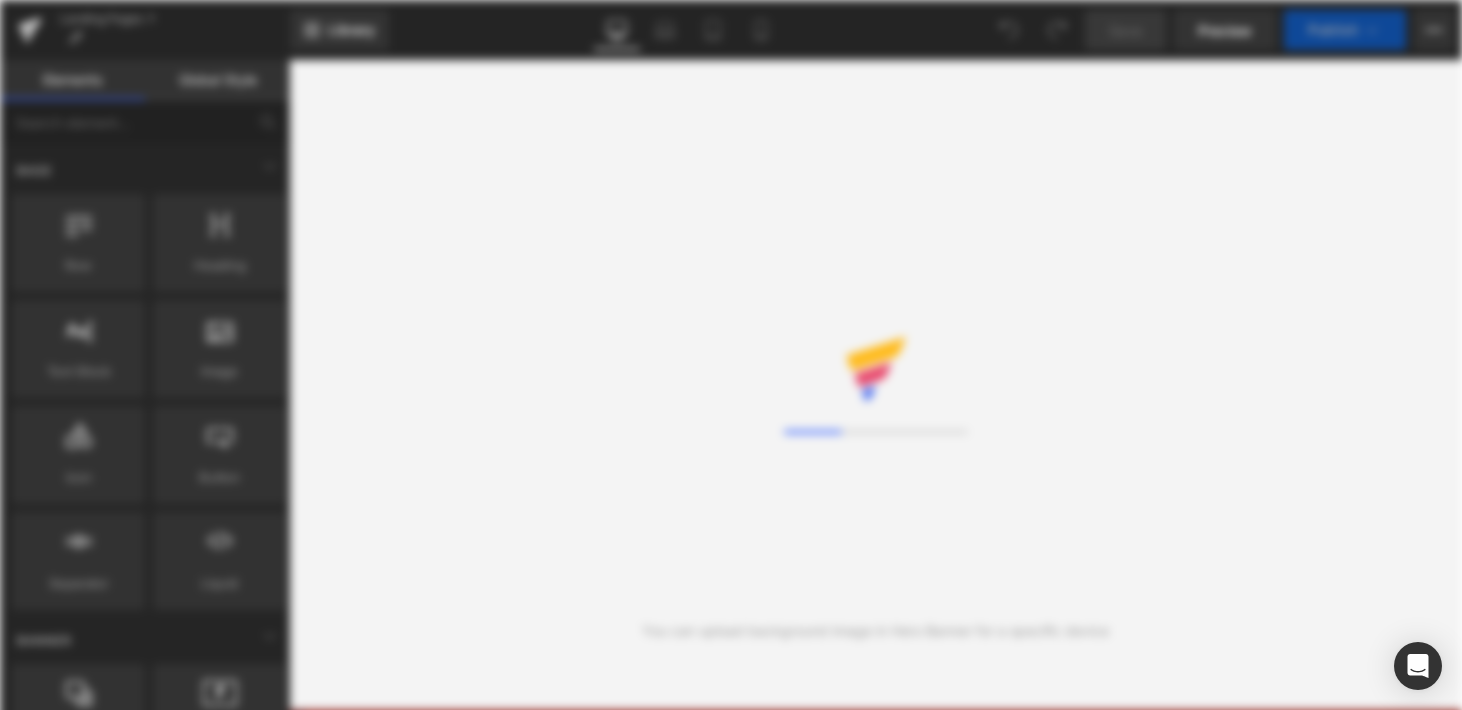 scroll, scrollTop: 0, scrollLeft: 0, axis: both 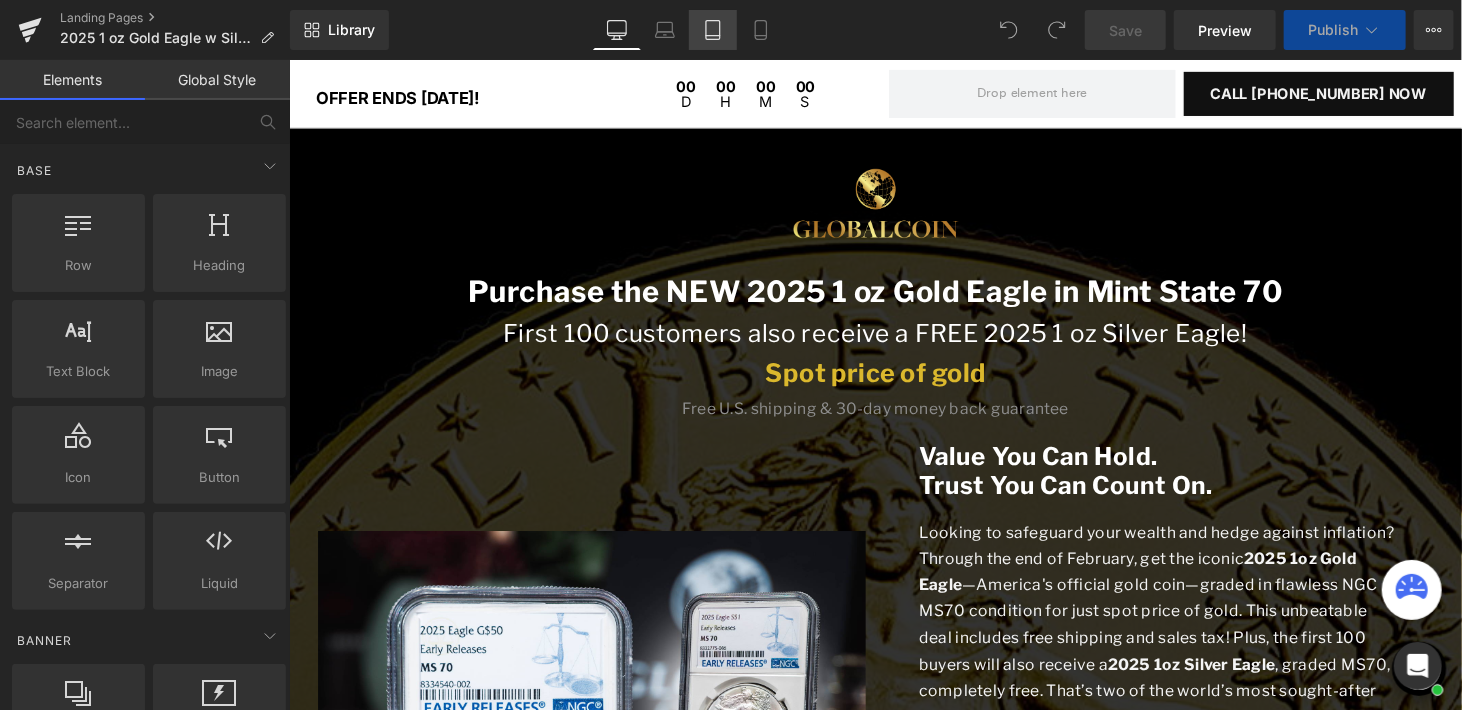 click 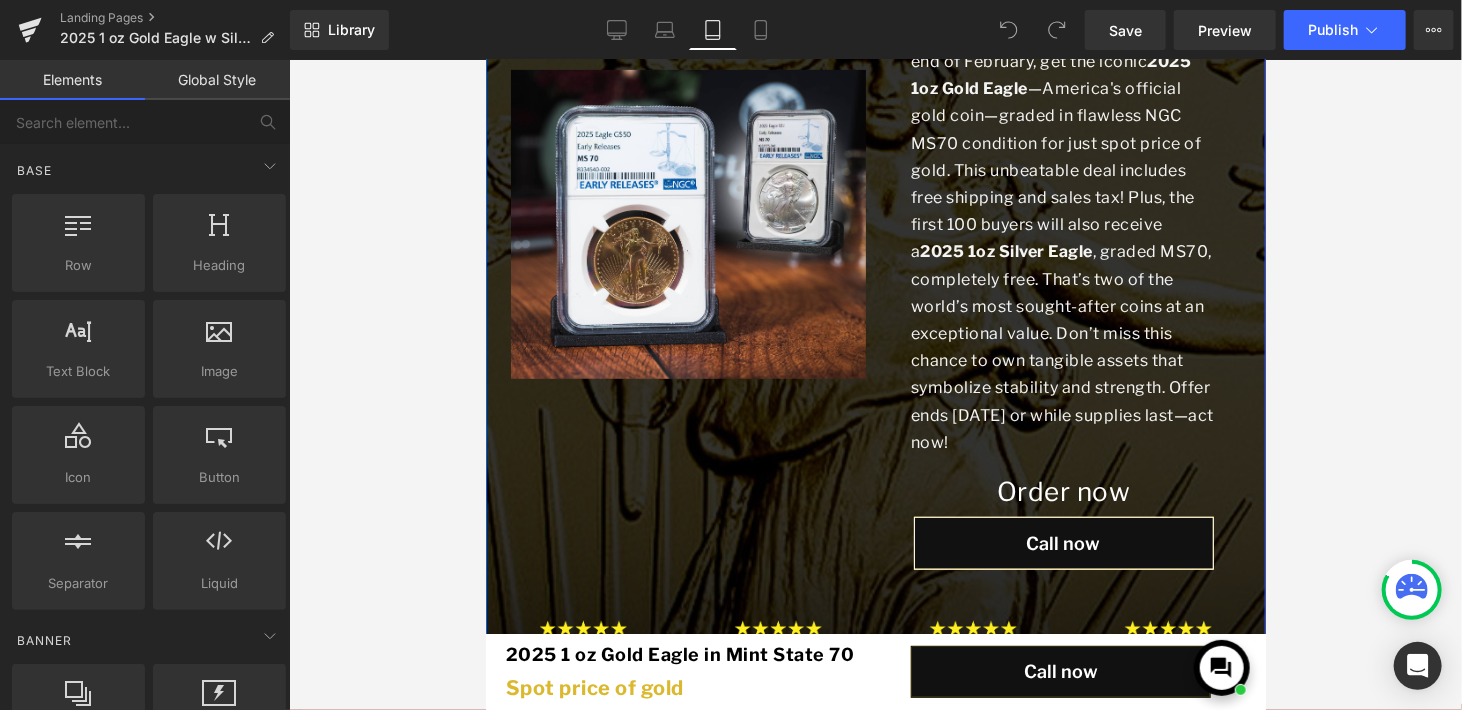 scroll, scrollTop: 0, scrollLeft: 0, axis: both 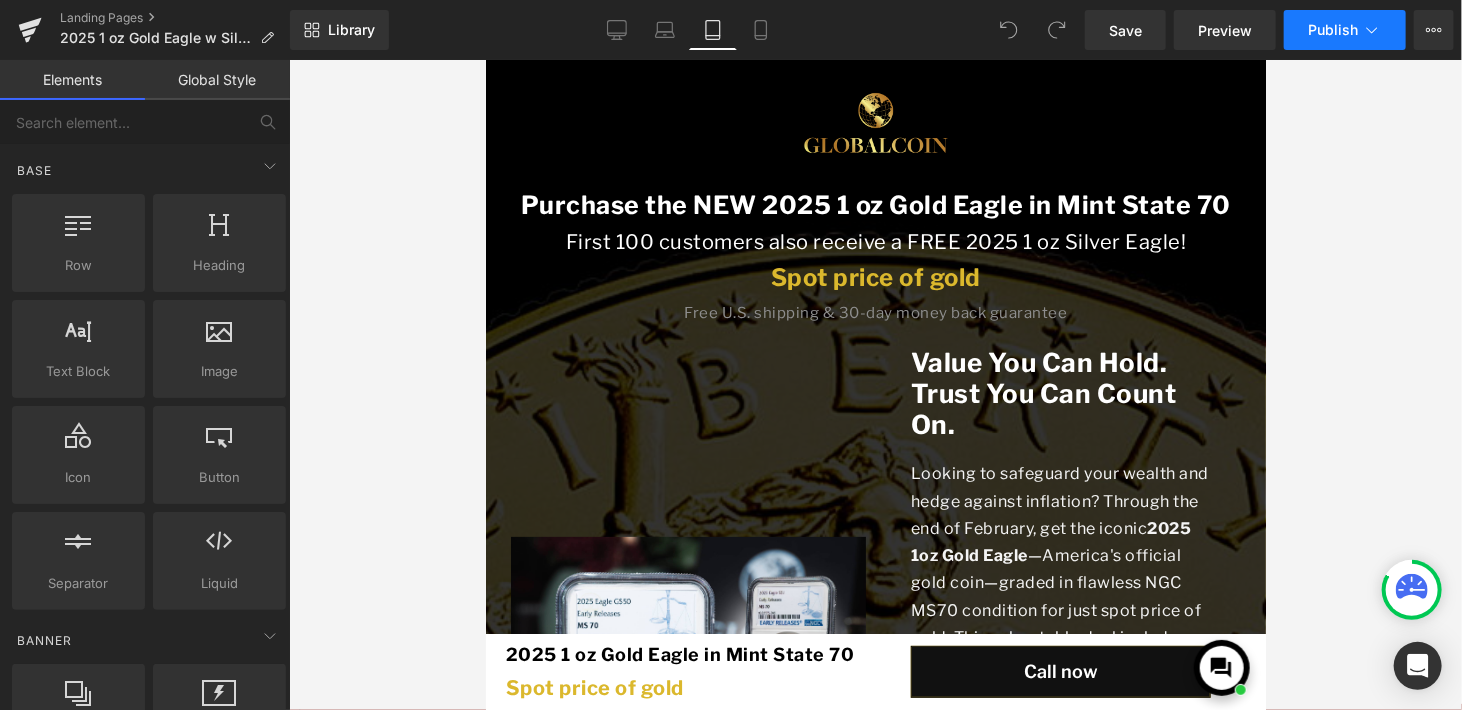 click 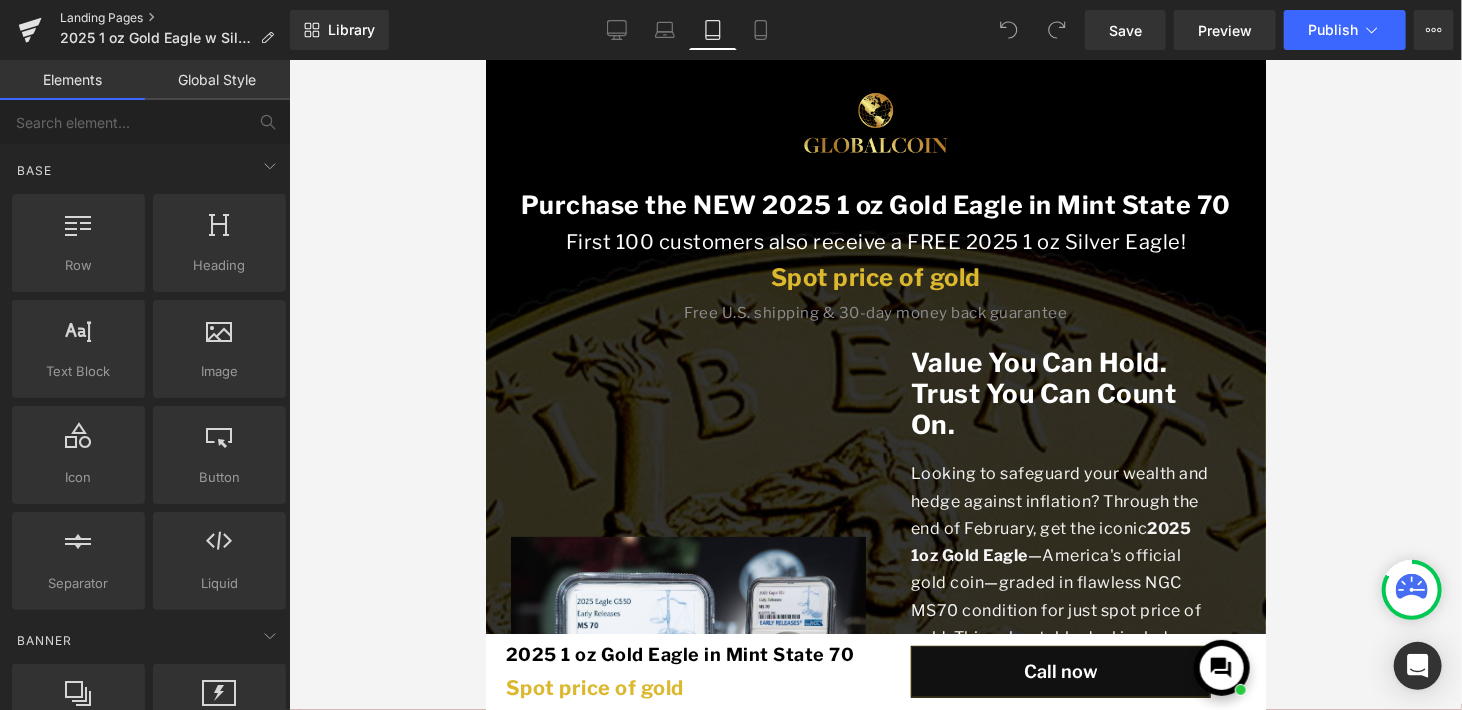 click on "Landing Pages" at bounding box center (175, 18) 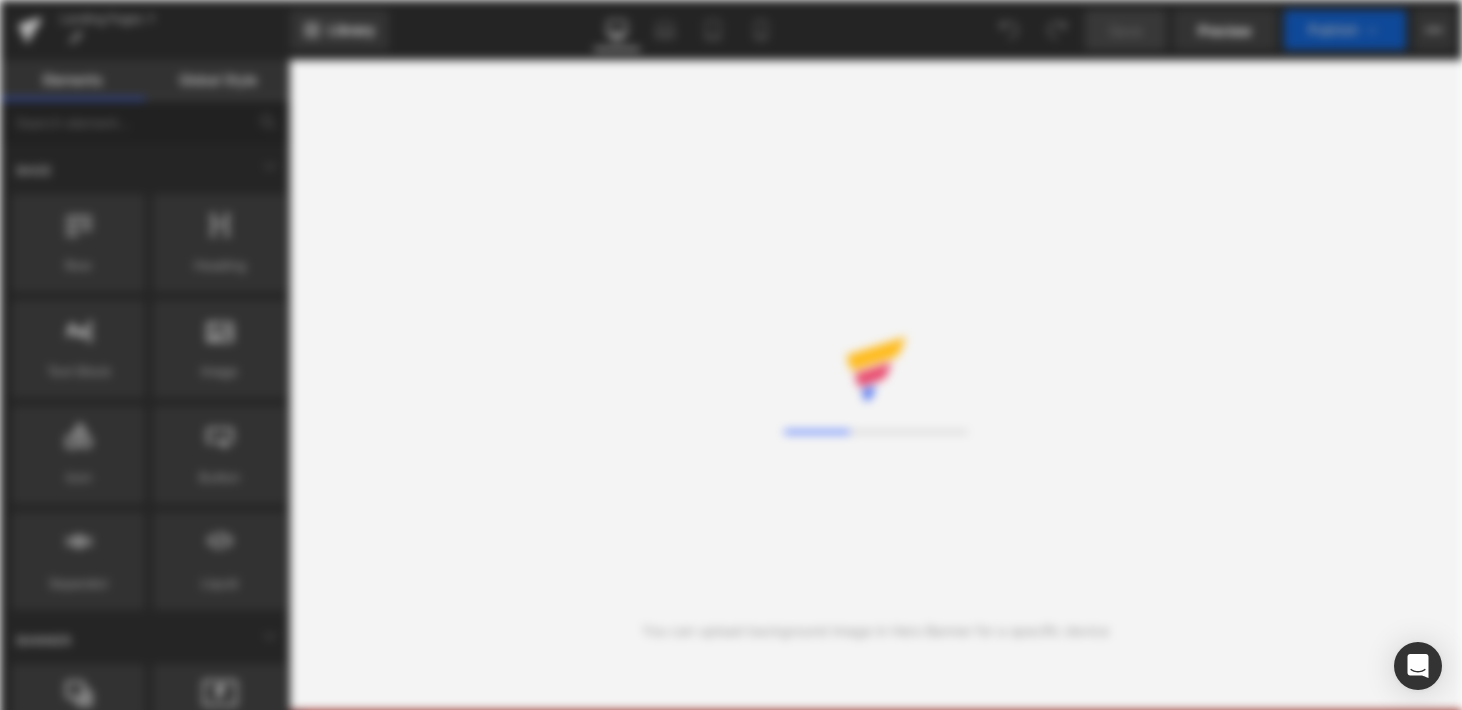 scroll, scrollTop: 0, scrollLeft: 0, axis: both 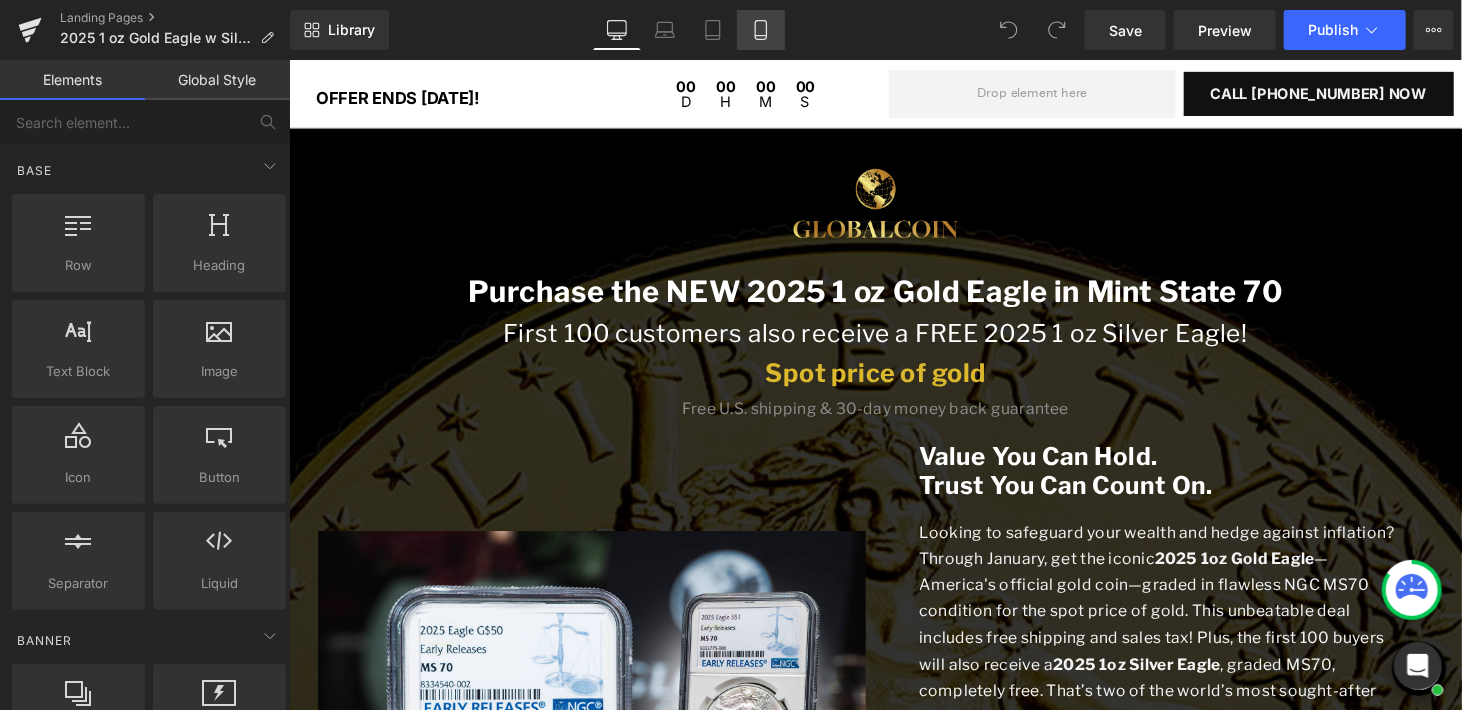 click 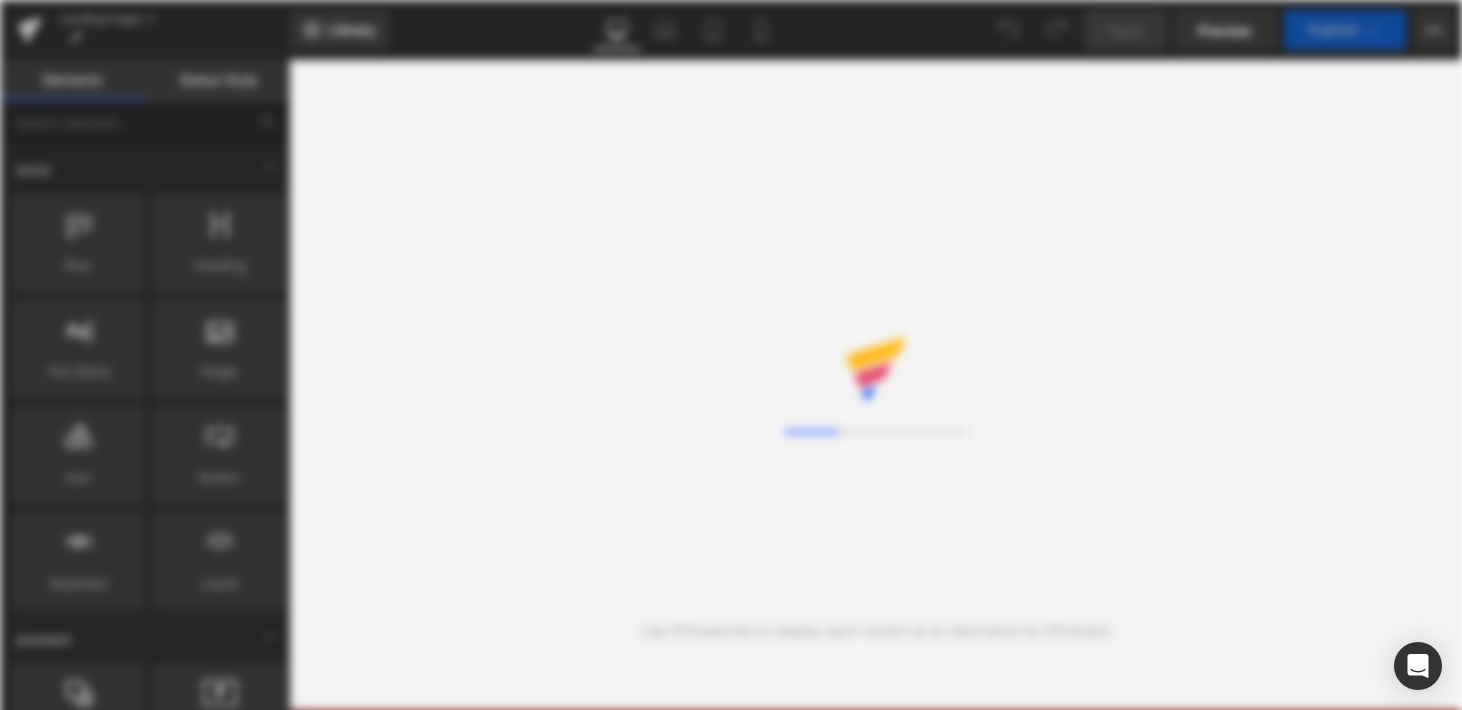 scroll, scrollTop: 0, scrollLeft: 0, axis: both 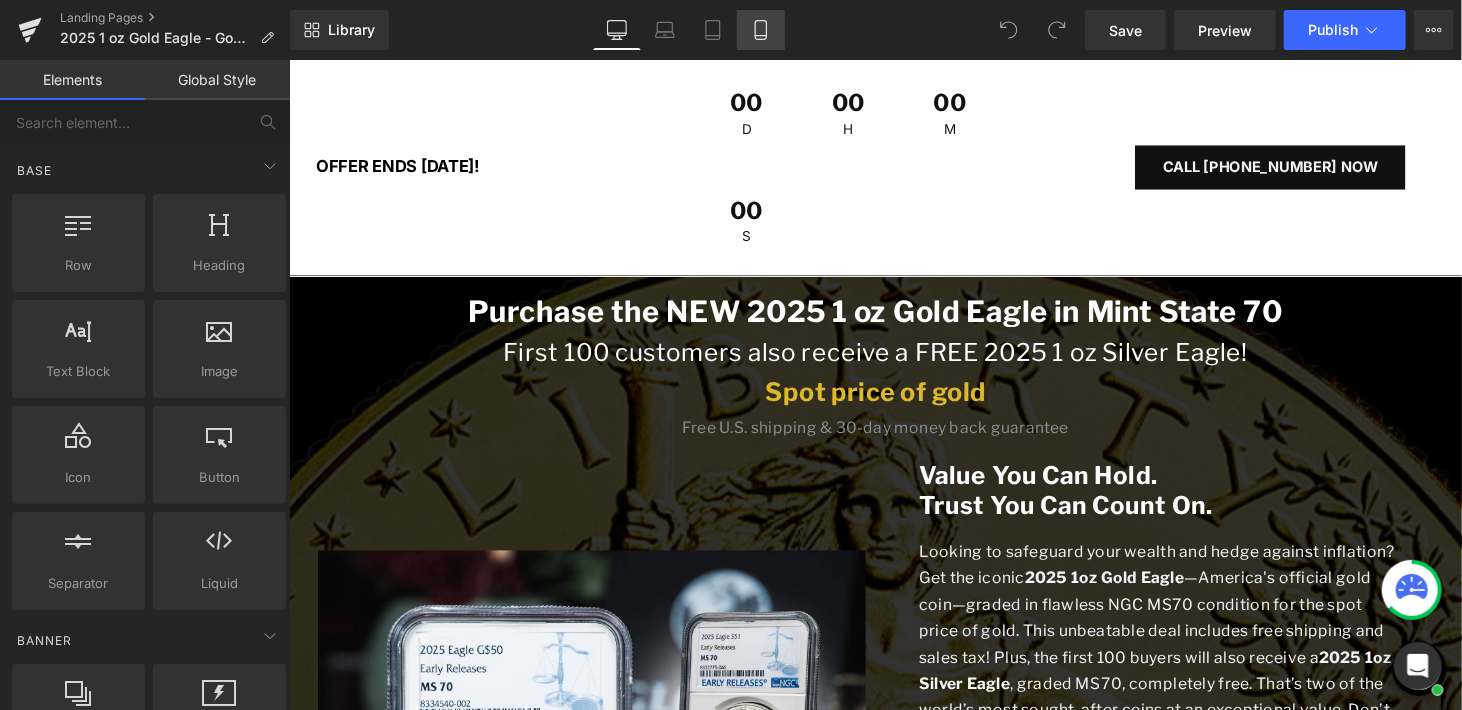 click 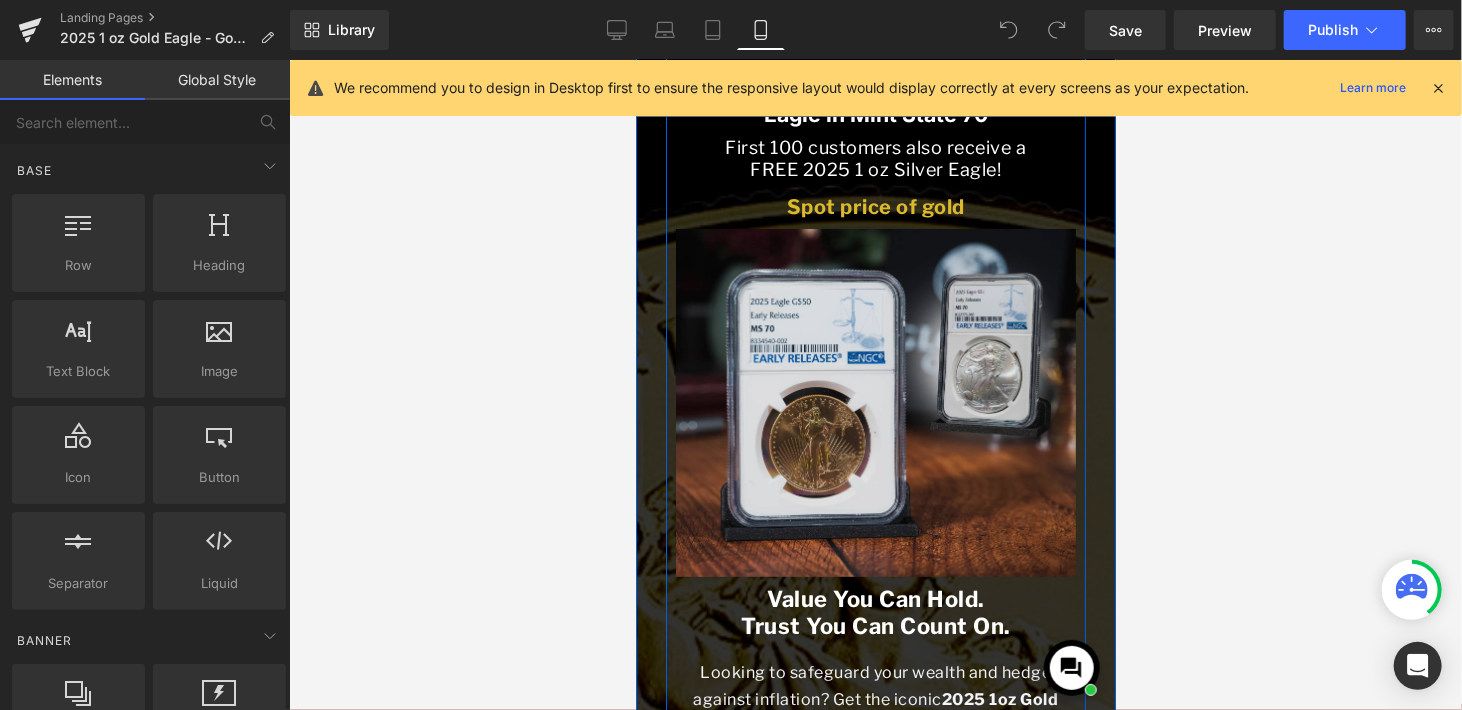 scroll, scrollTop: 0, scrollLeft: 0, axis: both 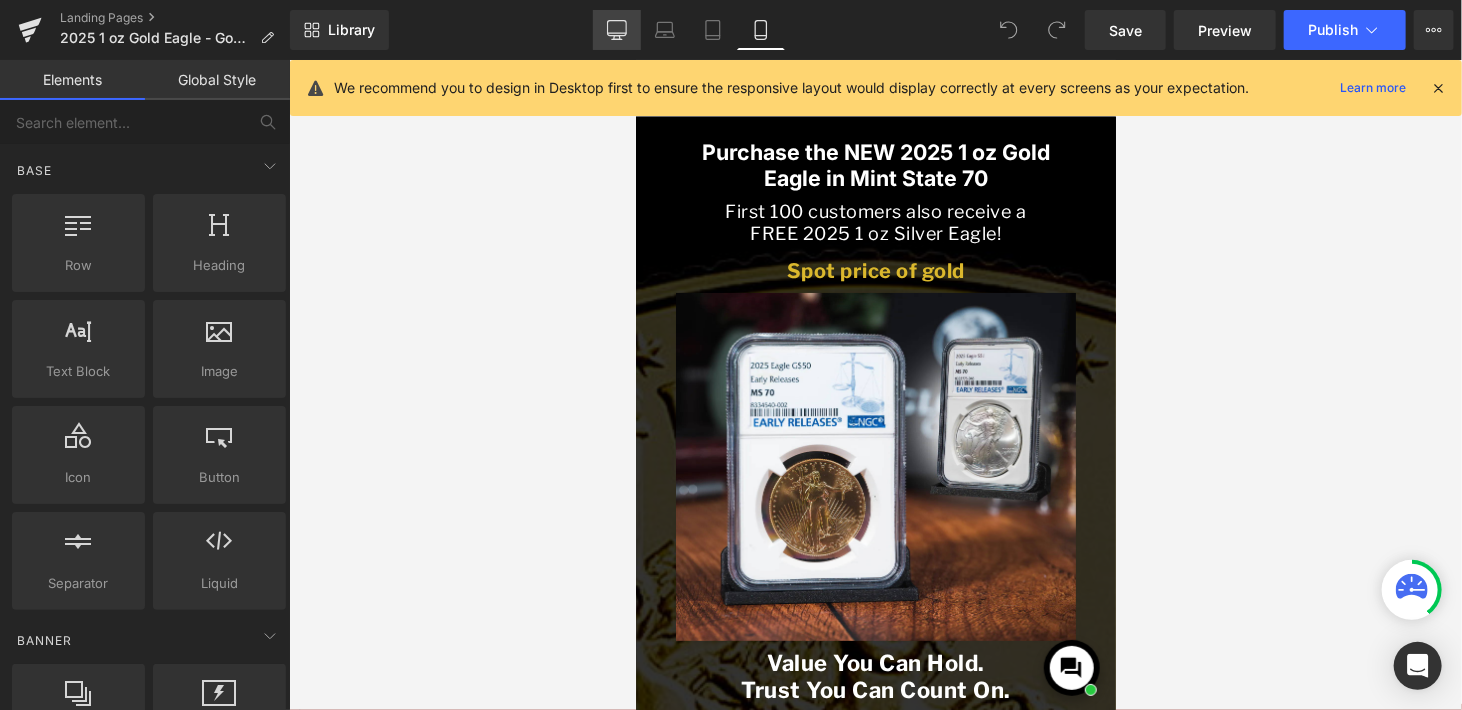 click 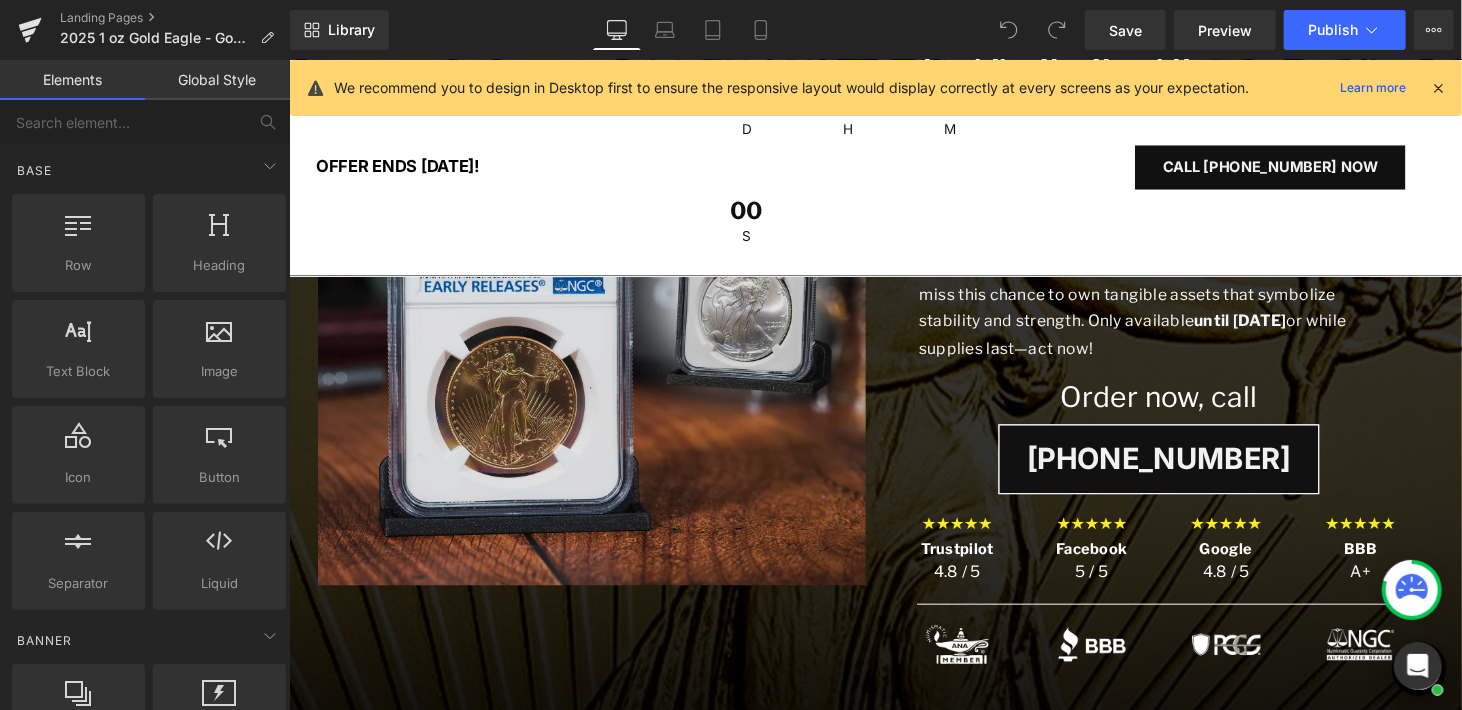 scroll, scrollTop: 0, scrollLeft: 0, axis: both 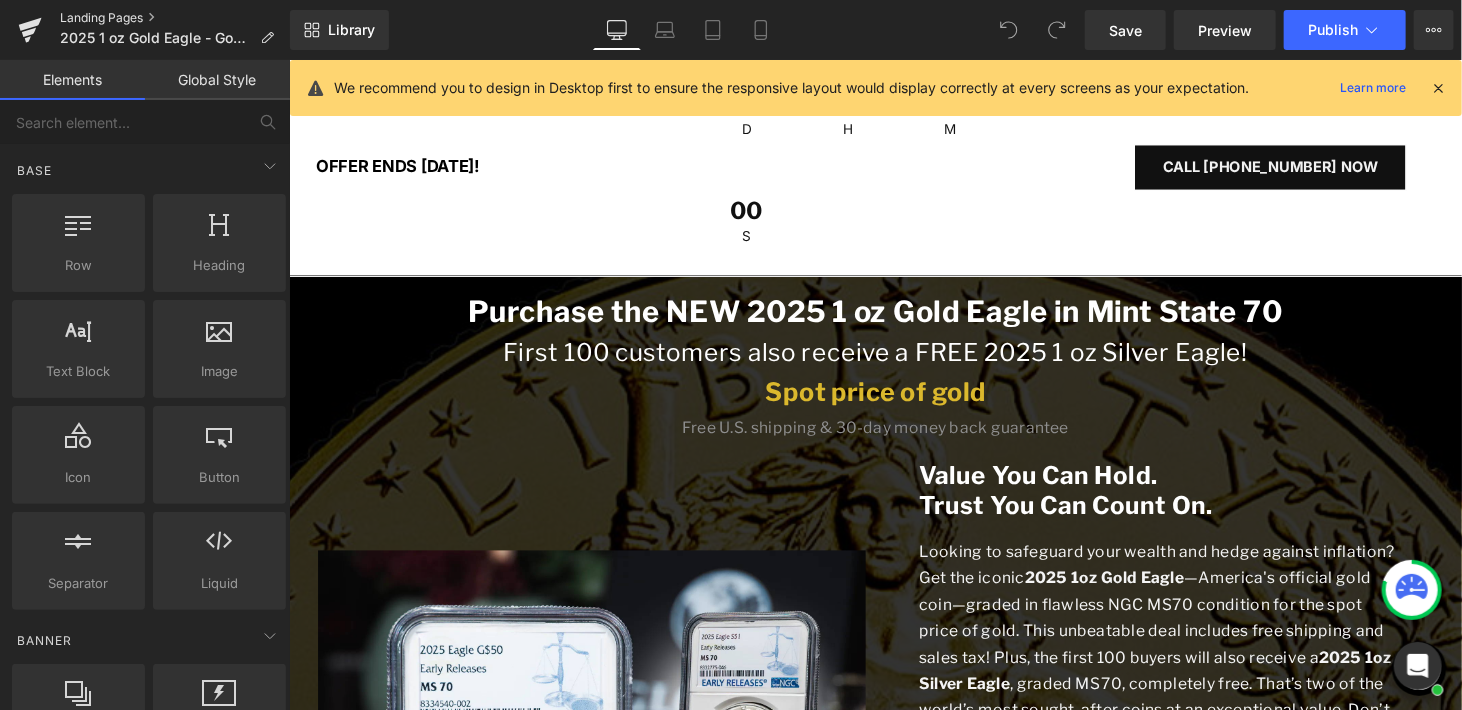 click on "Landing Pages" at bounding box center (175, 18) 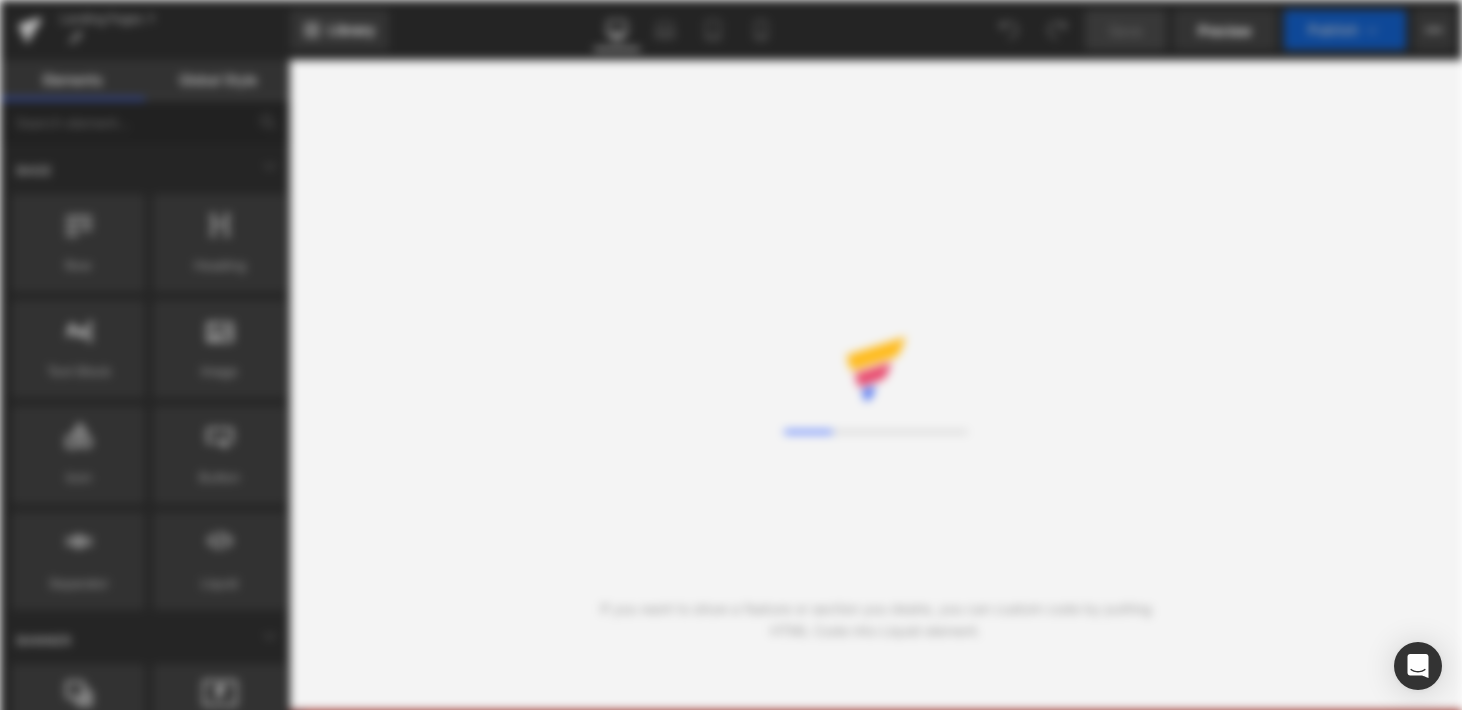scroll, scrollTop: 0, scrollLeft: 0, axis: both 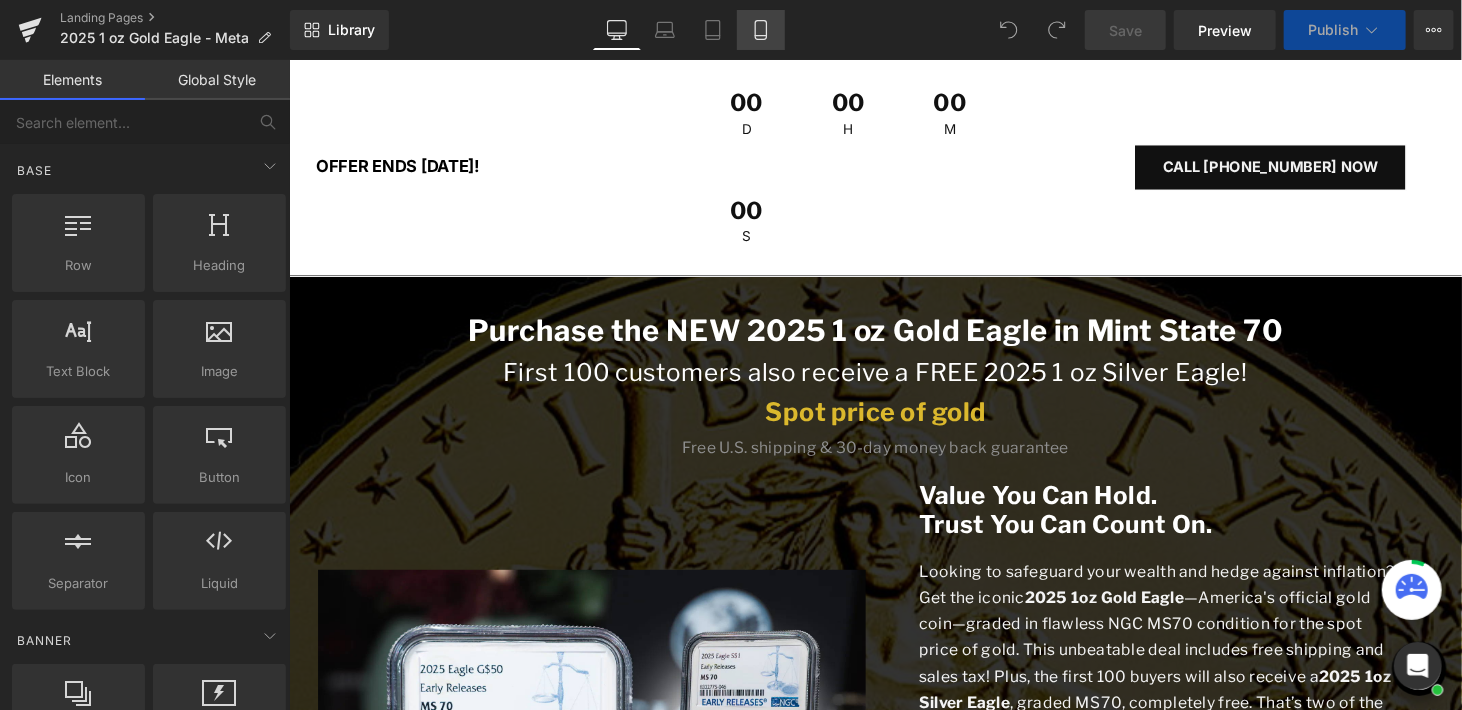 click 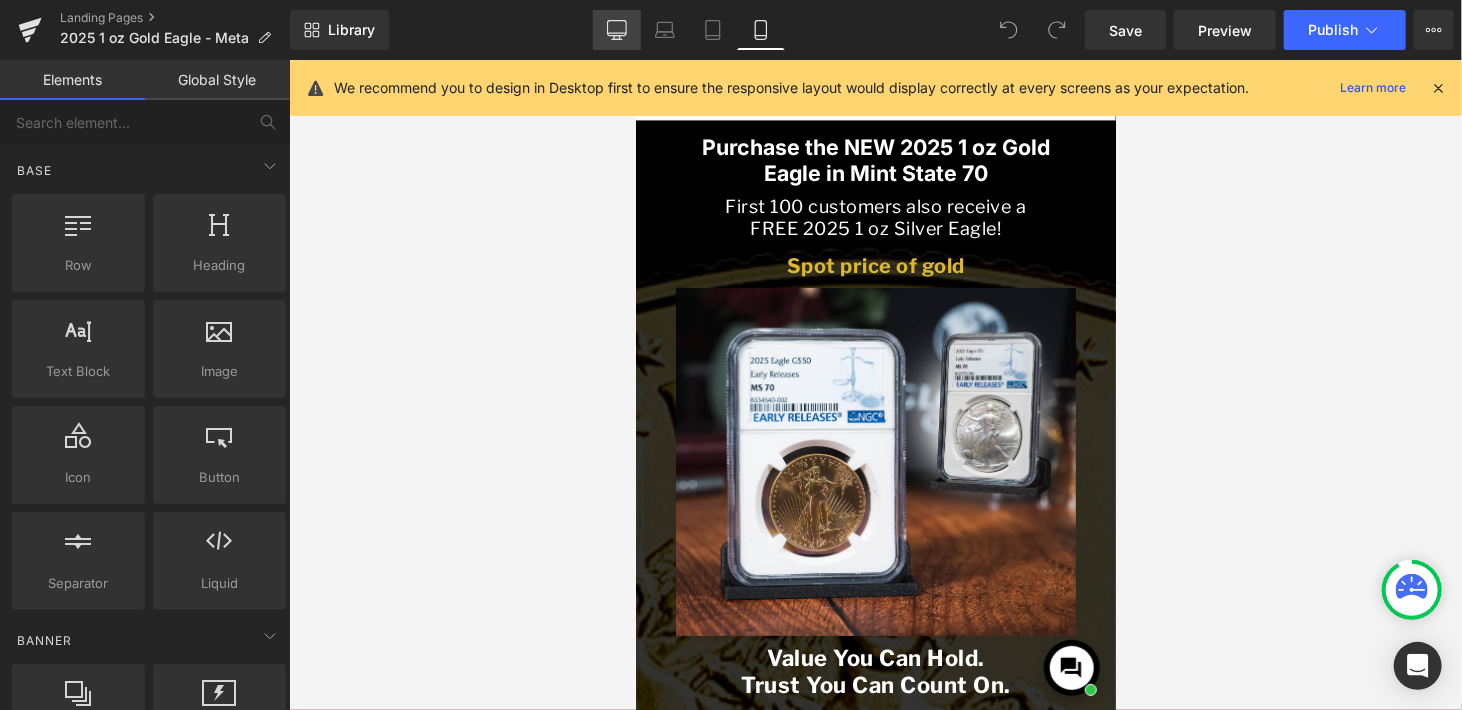 click 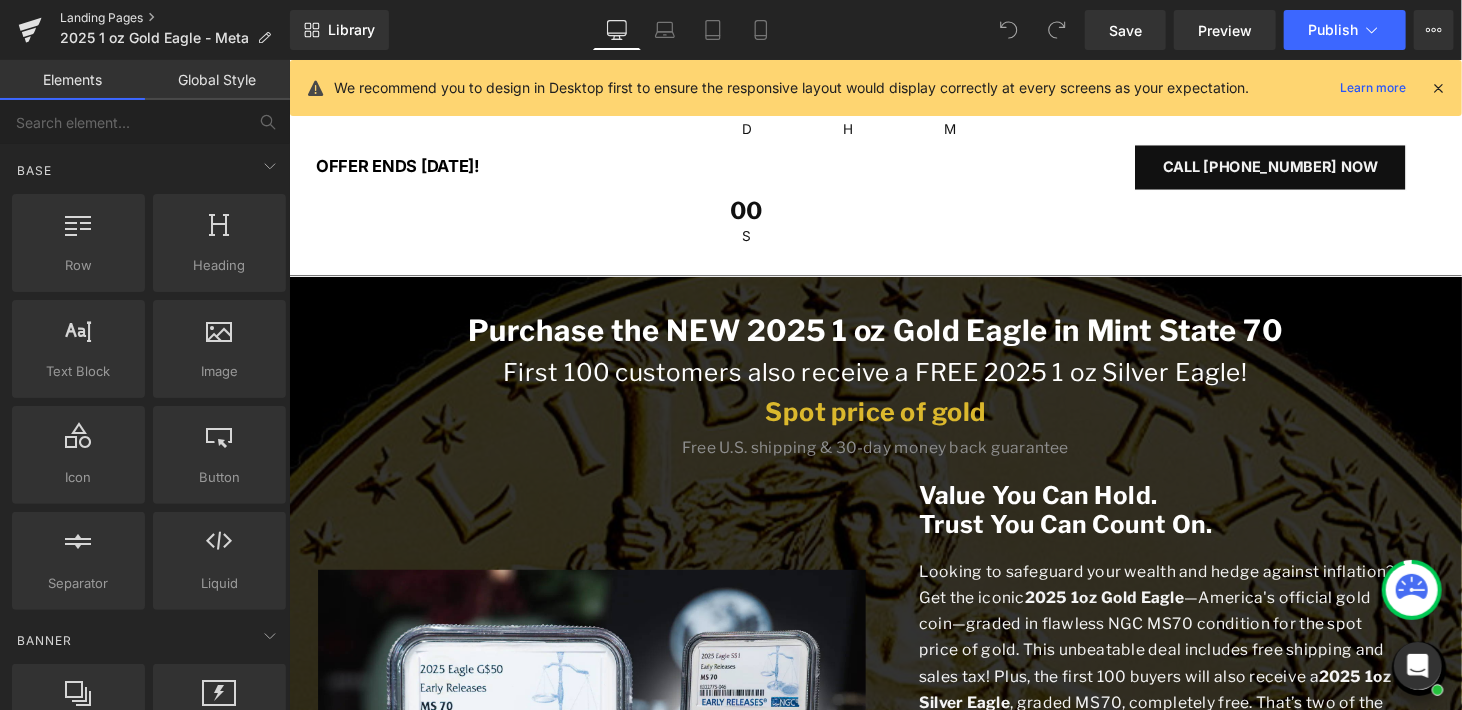click on "Landing Pages" at bounding box center (175, 18) 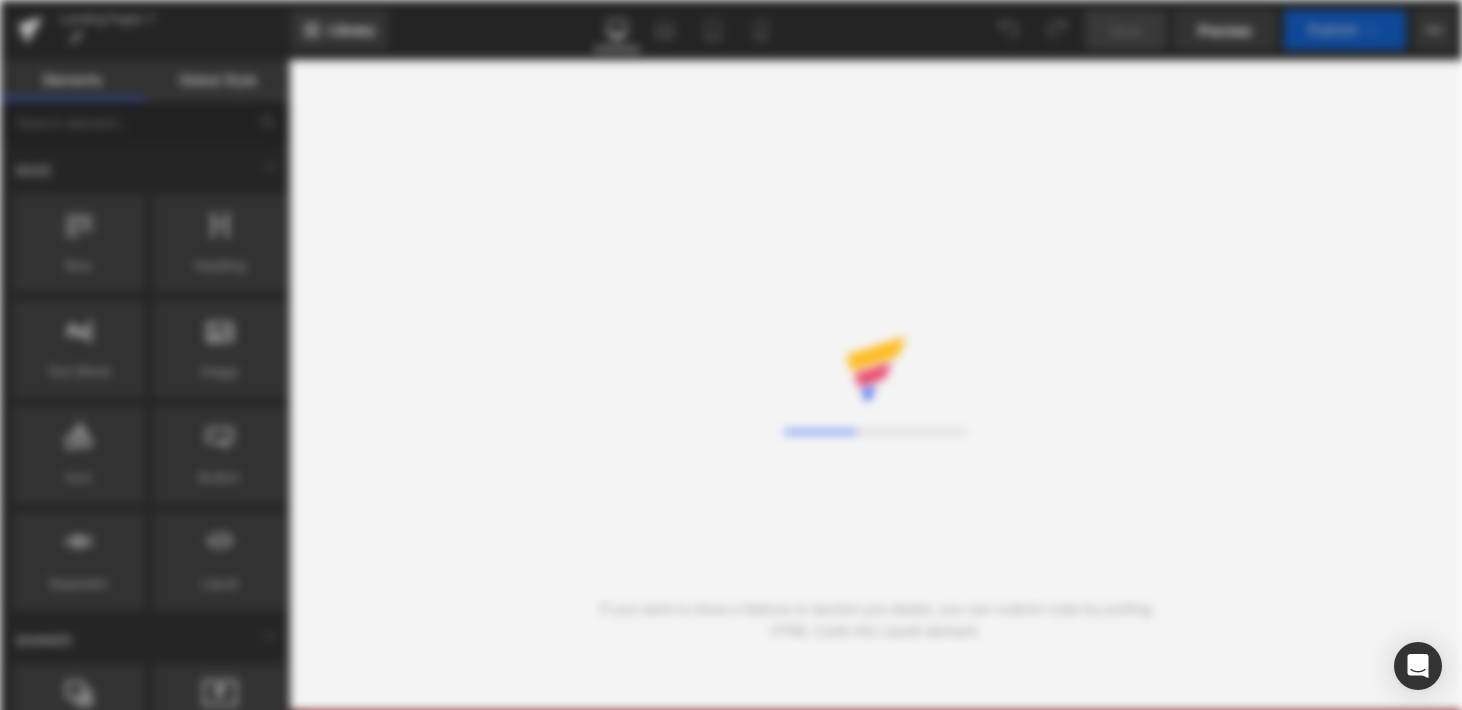 scroll, scrollTop: 0, scrollLeft: 0, axis: both 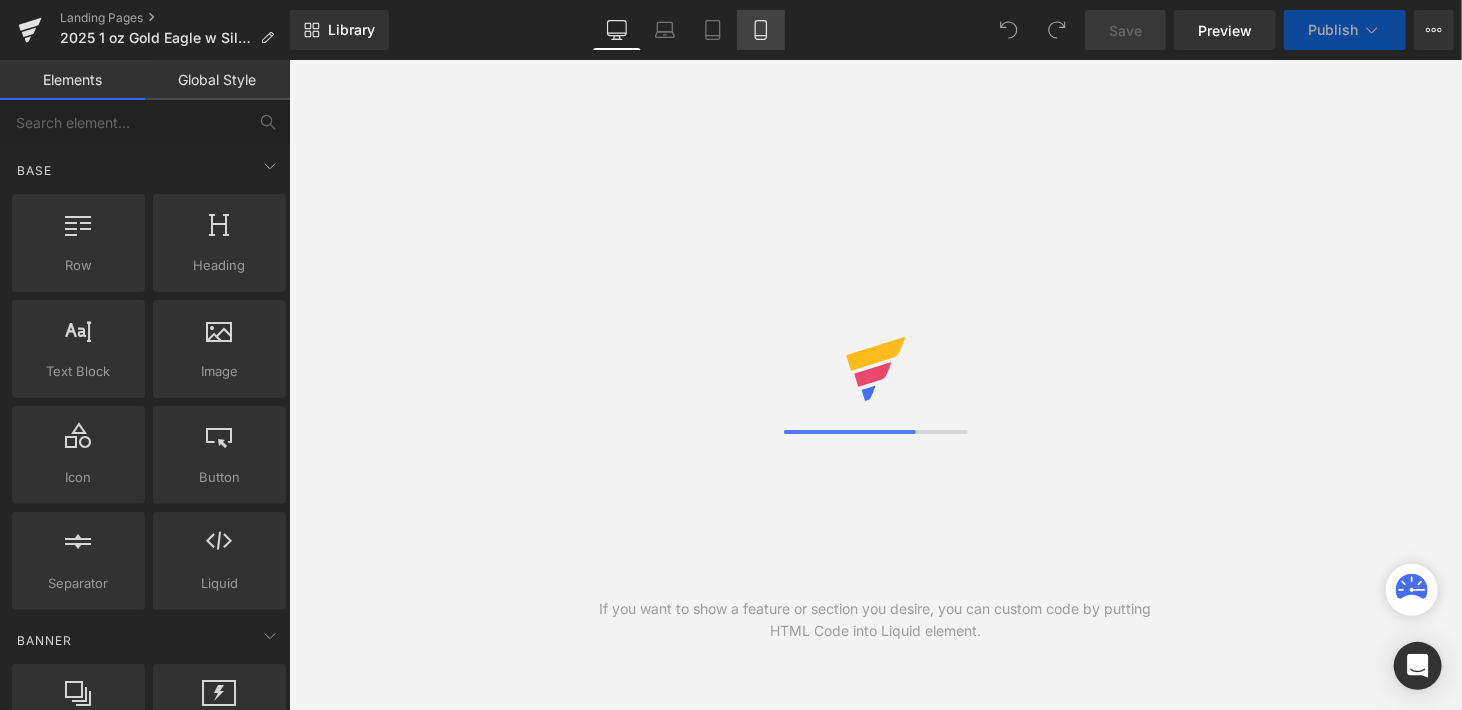 click 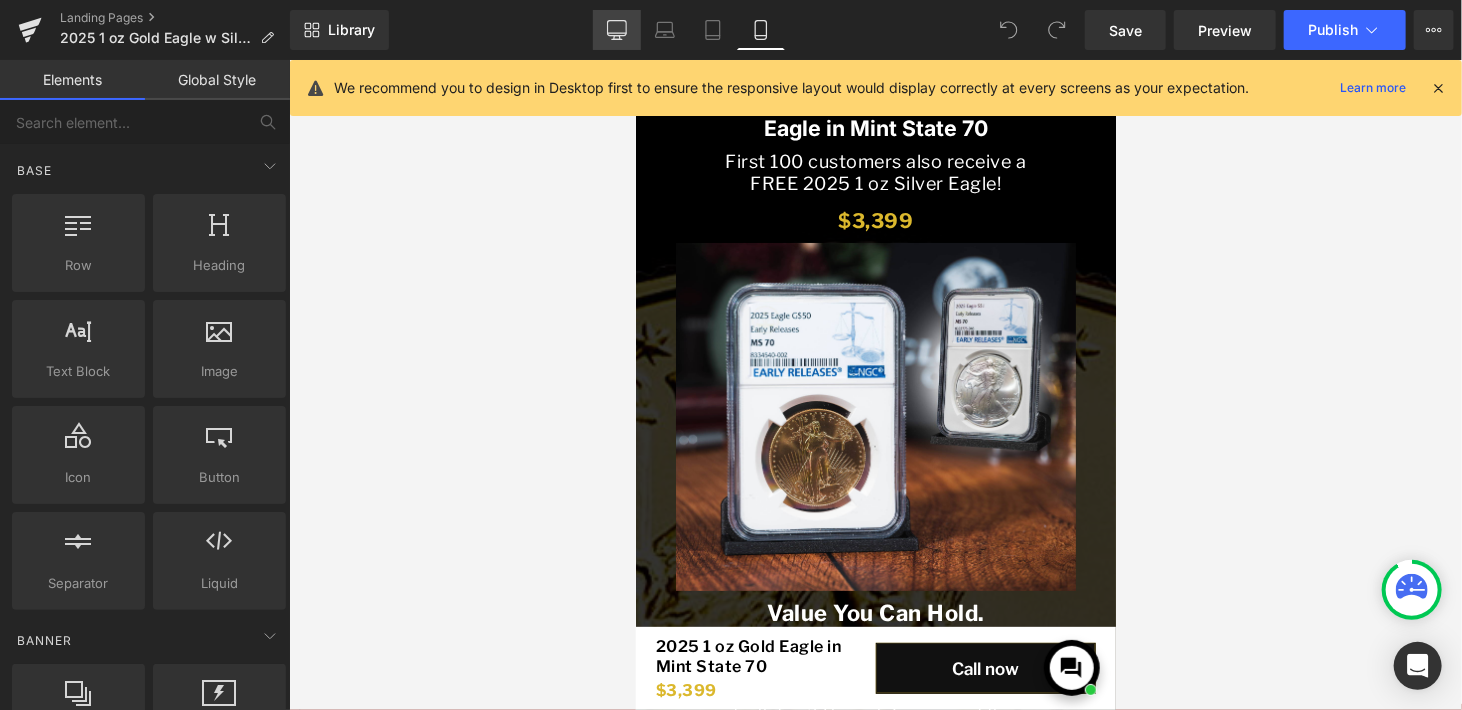 click 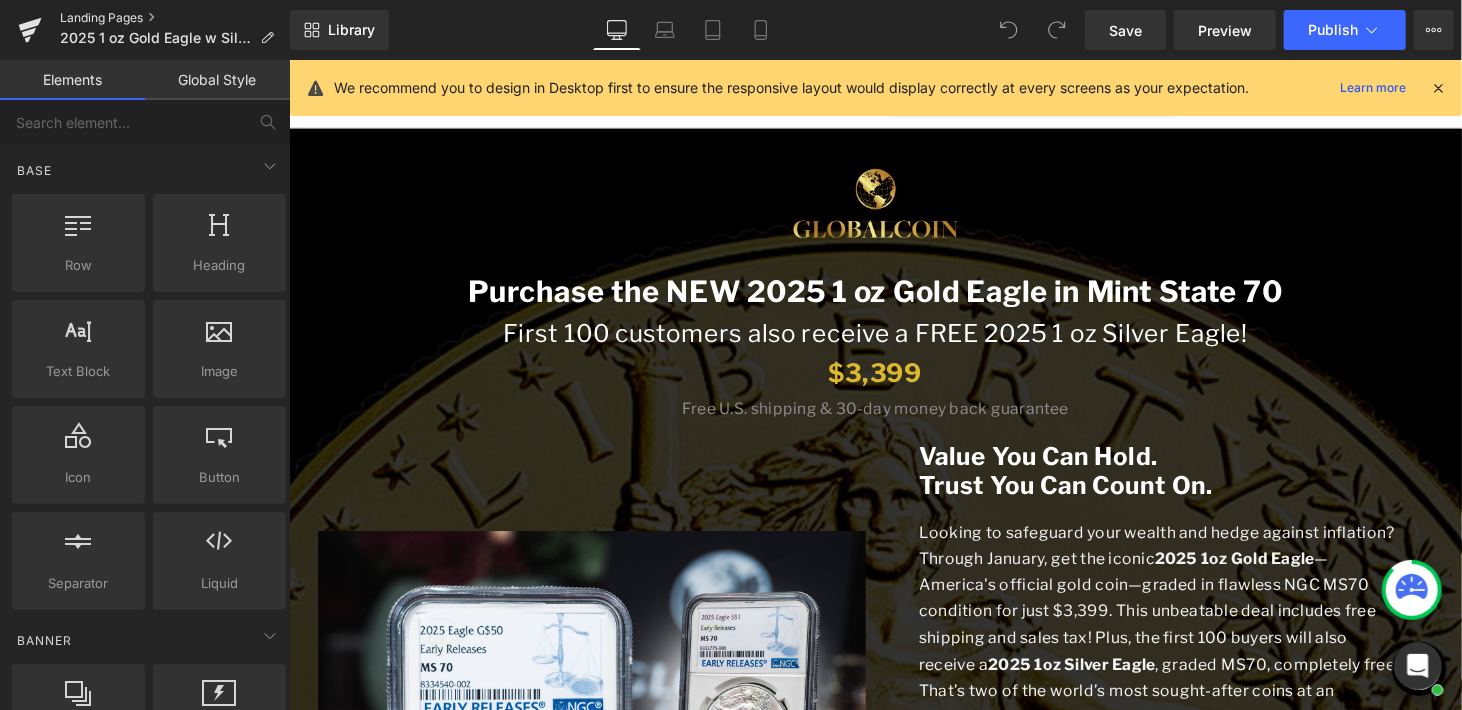 click on "Landing Pages" at bounding box center [175, 18] 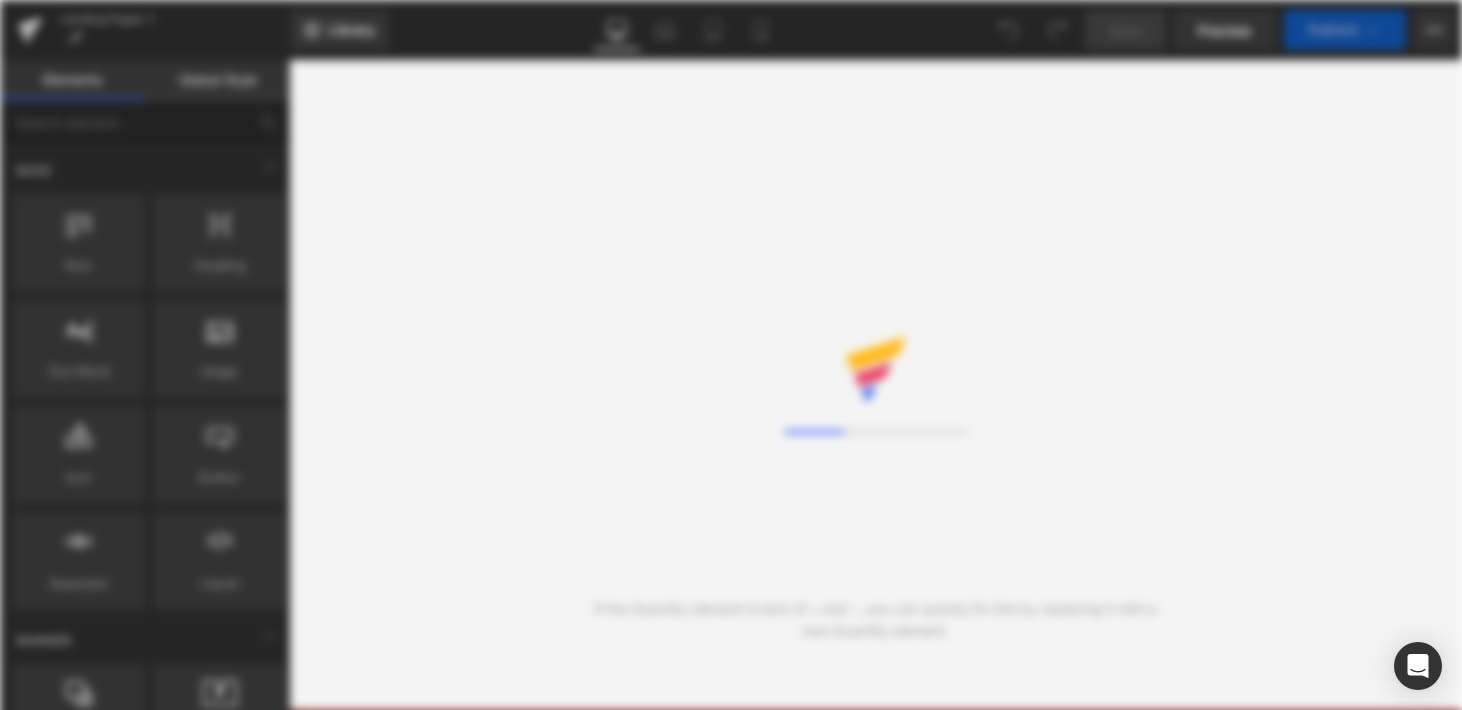 scroll, scrollTop: 0, scrollLeft: 0, axis: both 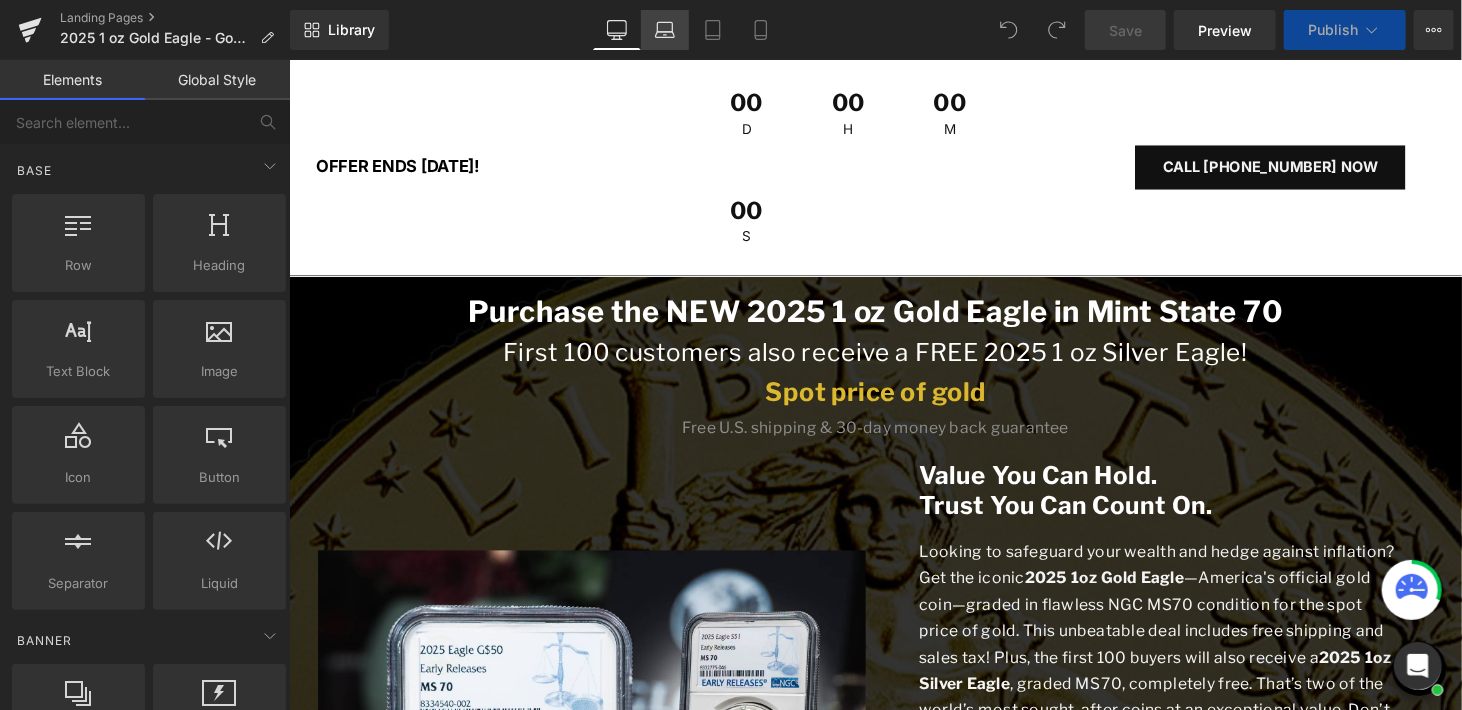 click 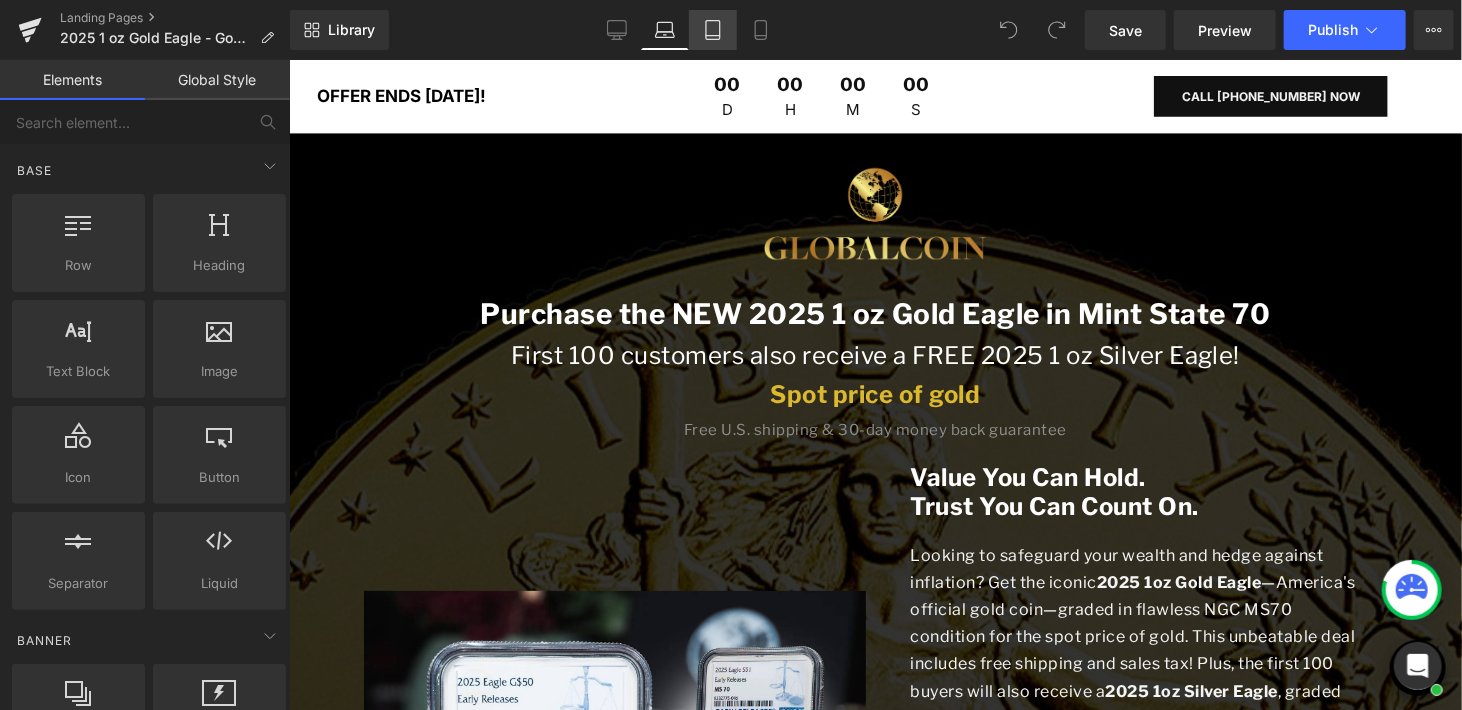 click 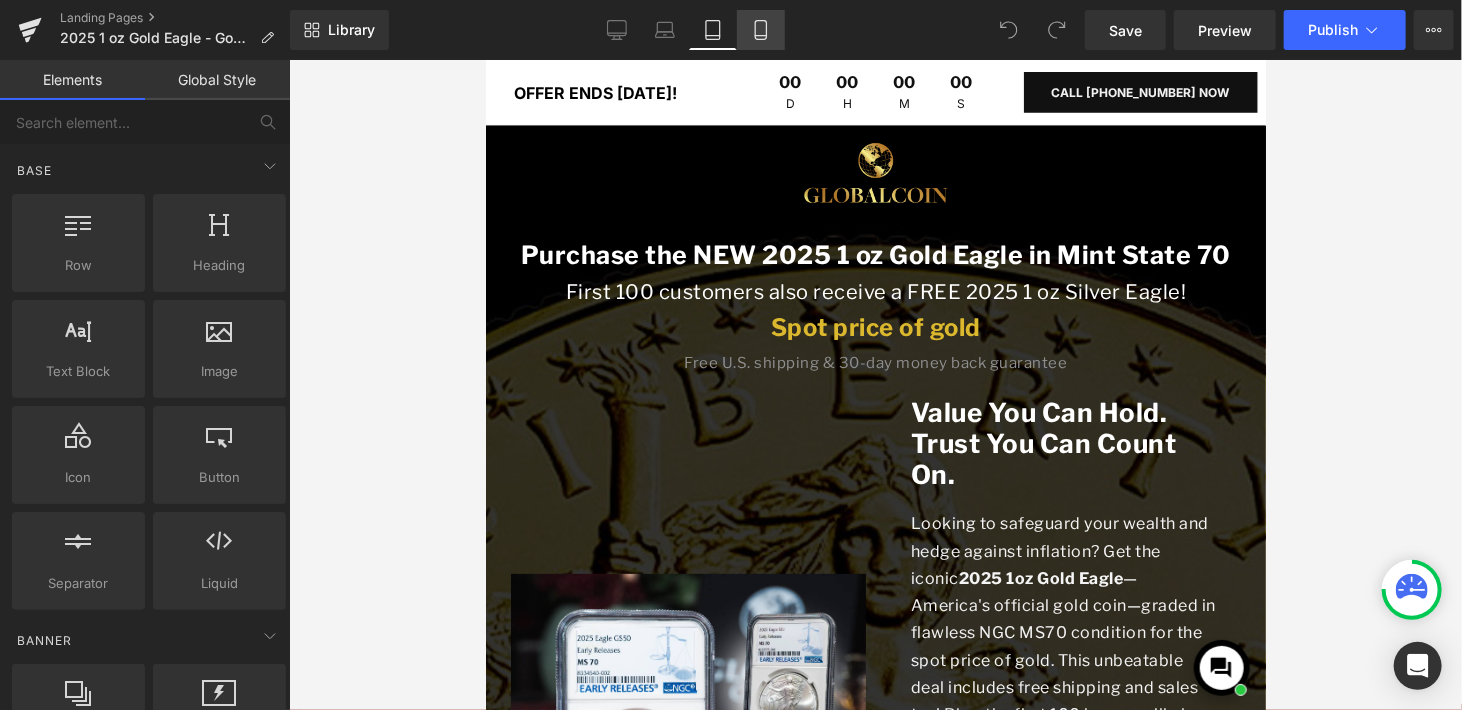 click 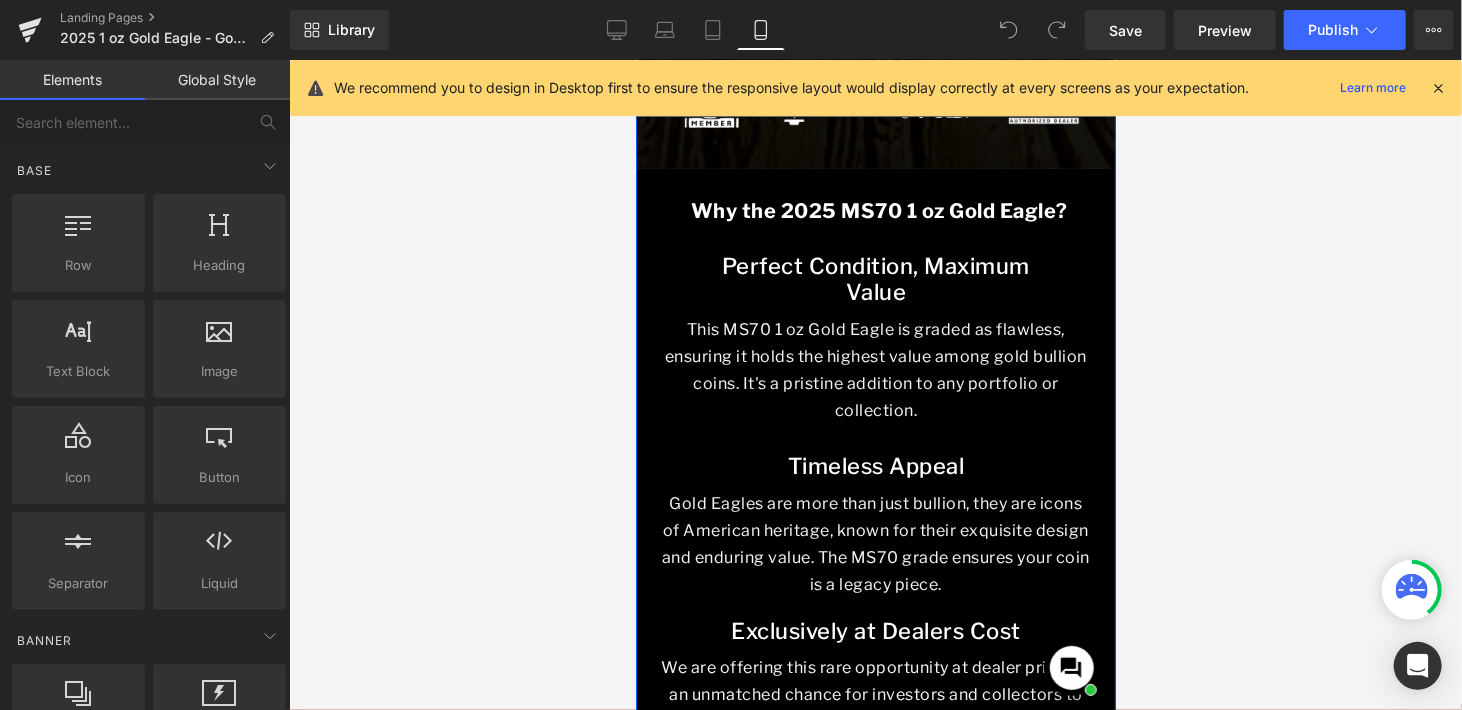 scroll, scrollTop: 0, scrollLeft: 0, axis: both 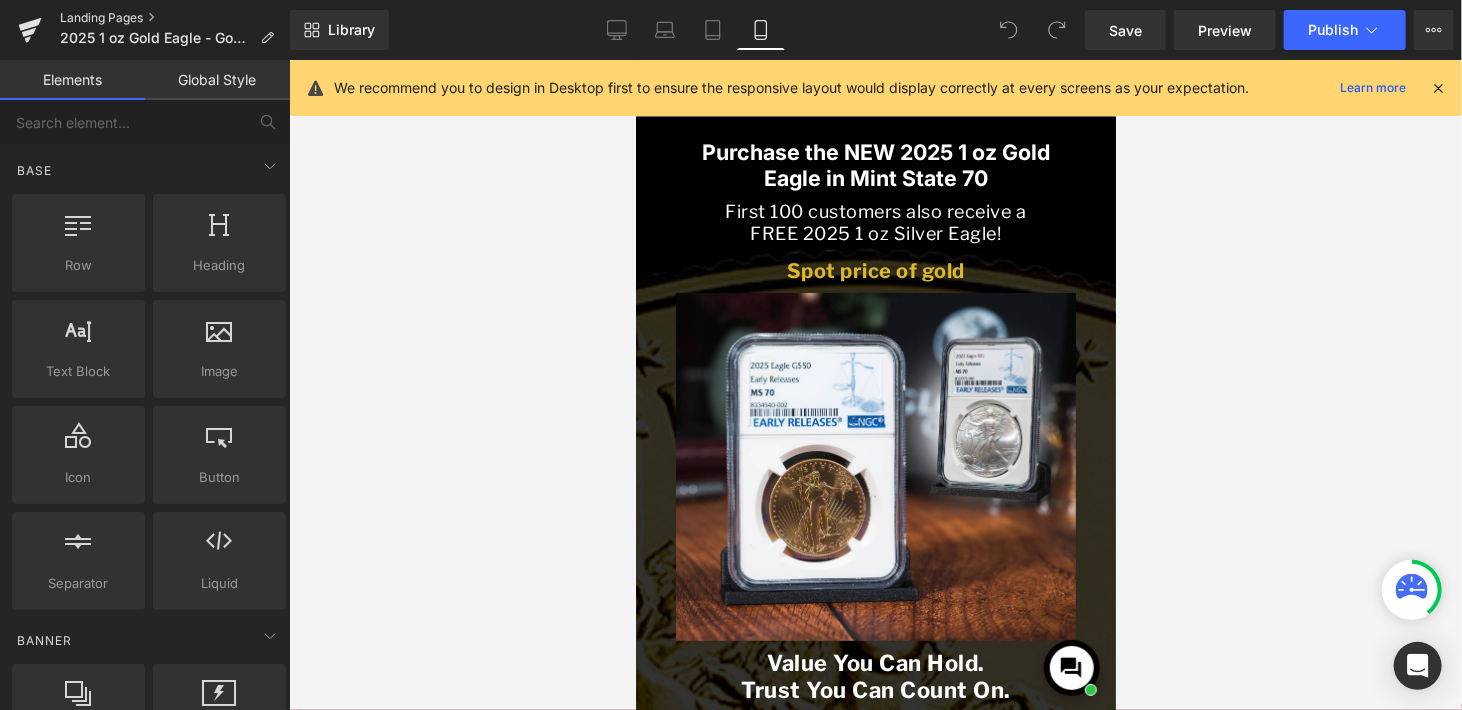 click on "Landing Pages" at bounding box center [175, 18] 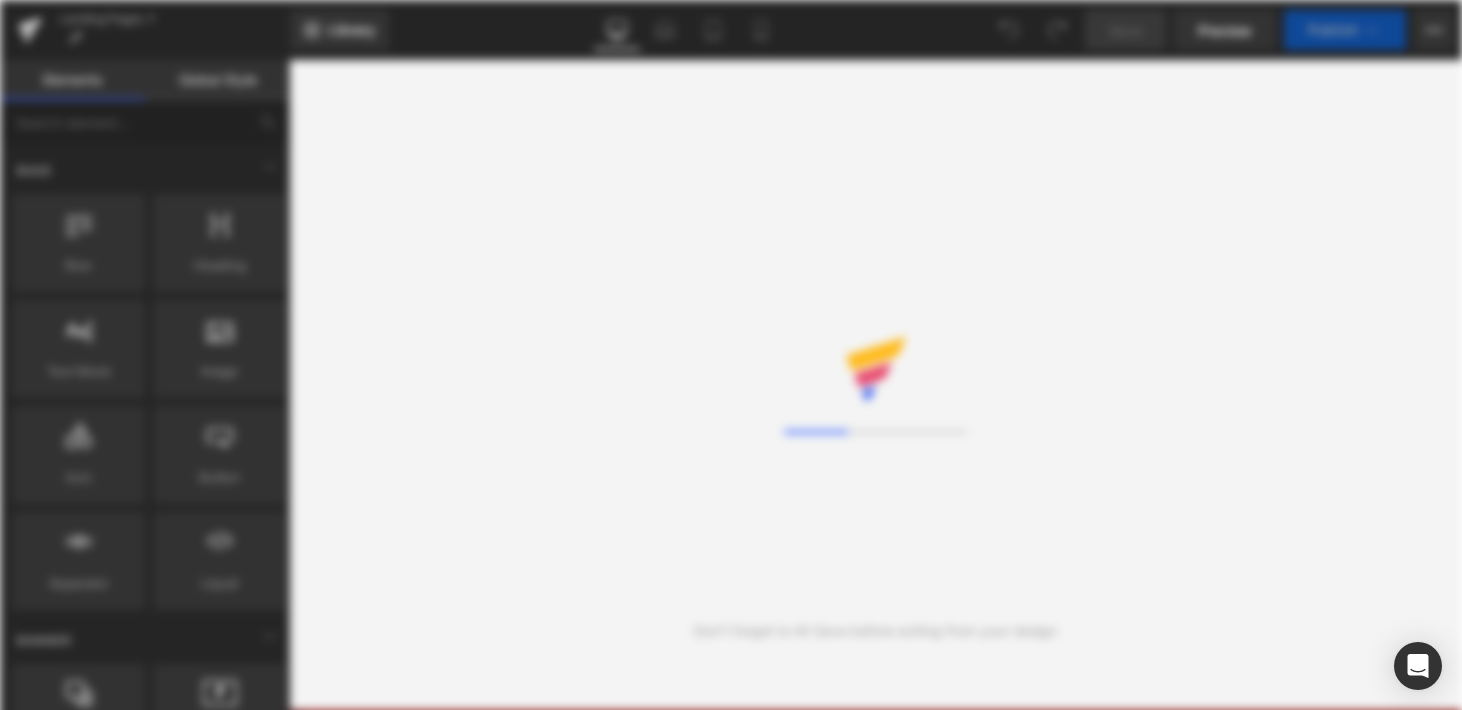 scroll, scrollTop: 0, scrollLeft: 0, axis: both 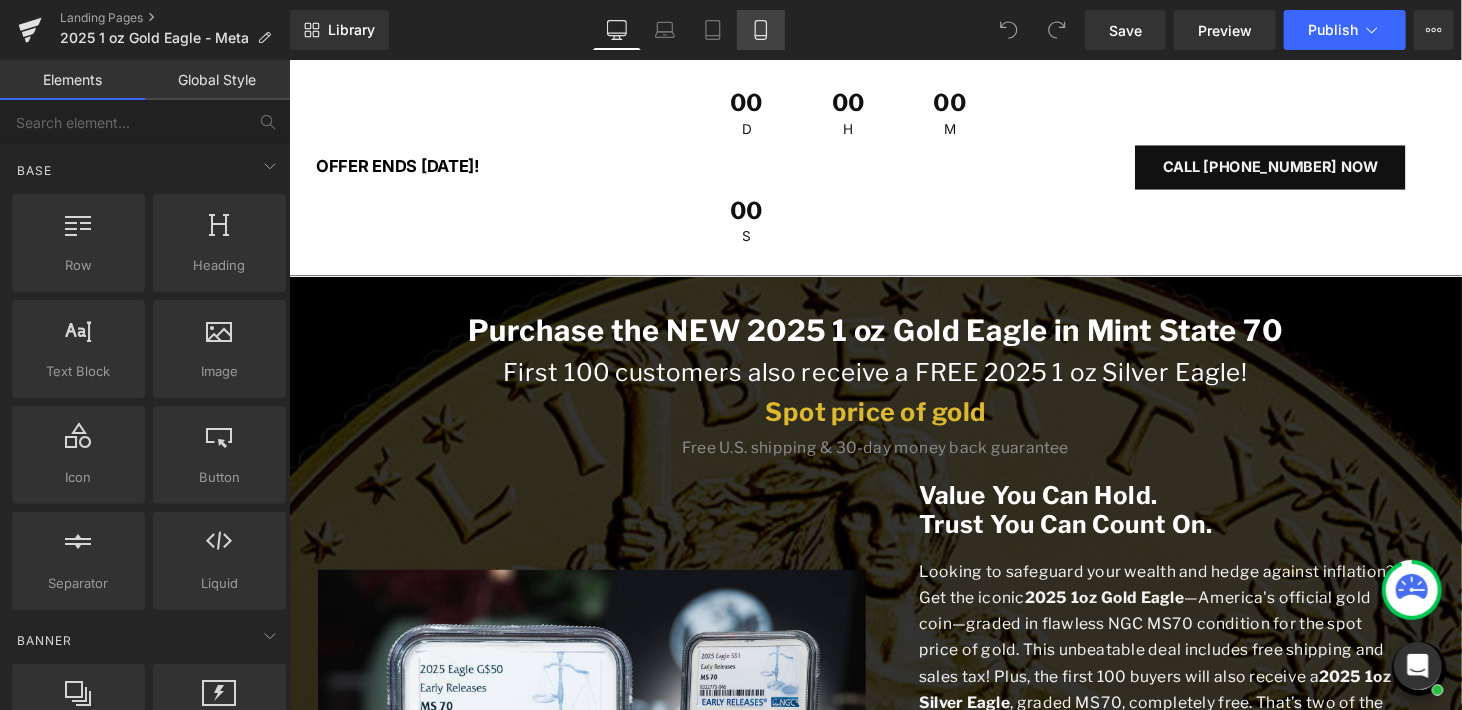 click 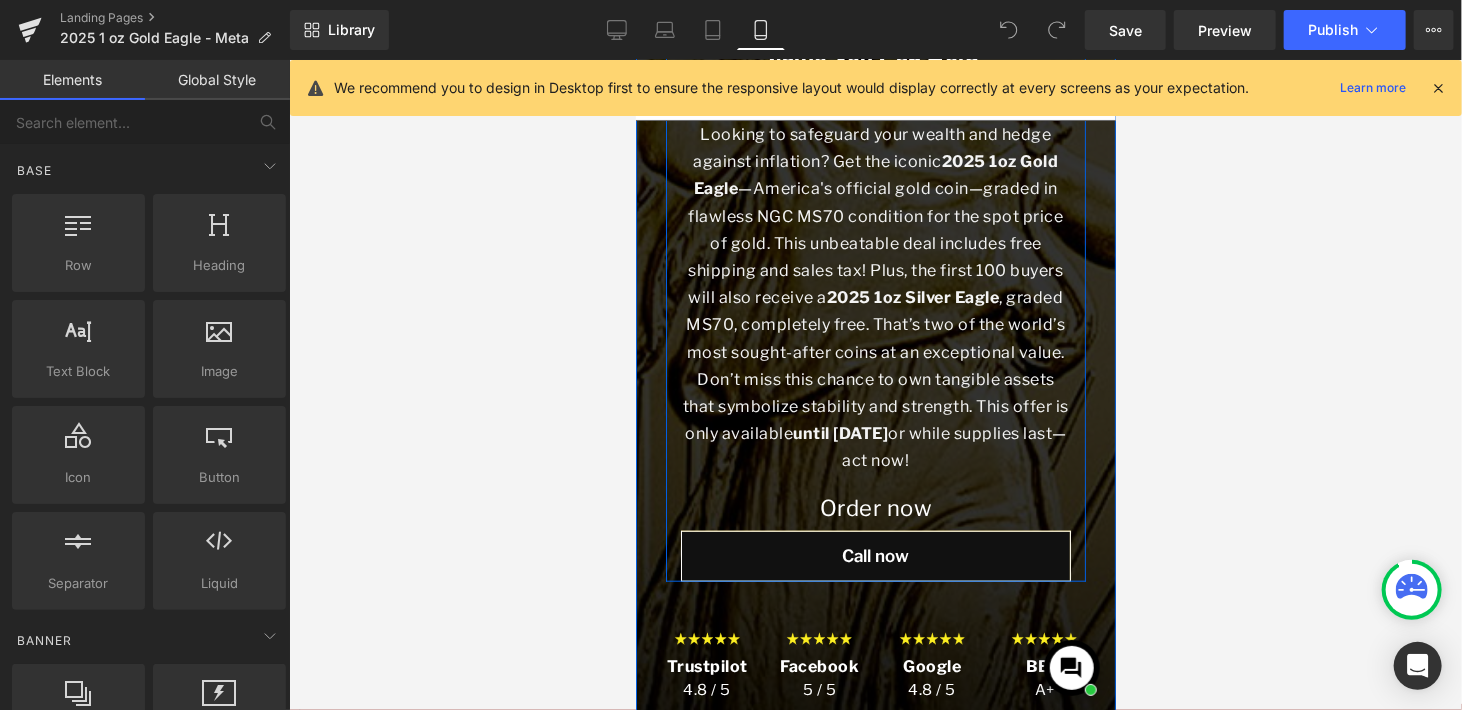 scroll, scrollTop: 800, scrollLeft: 0, axis: vertical 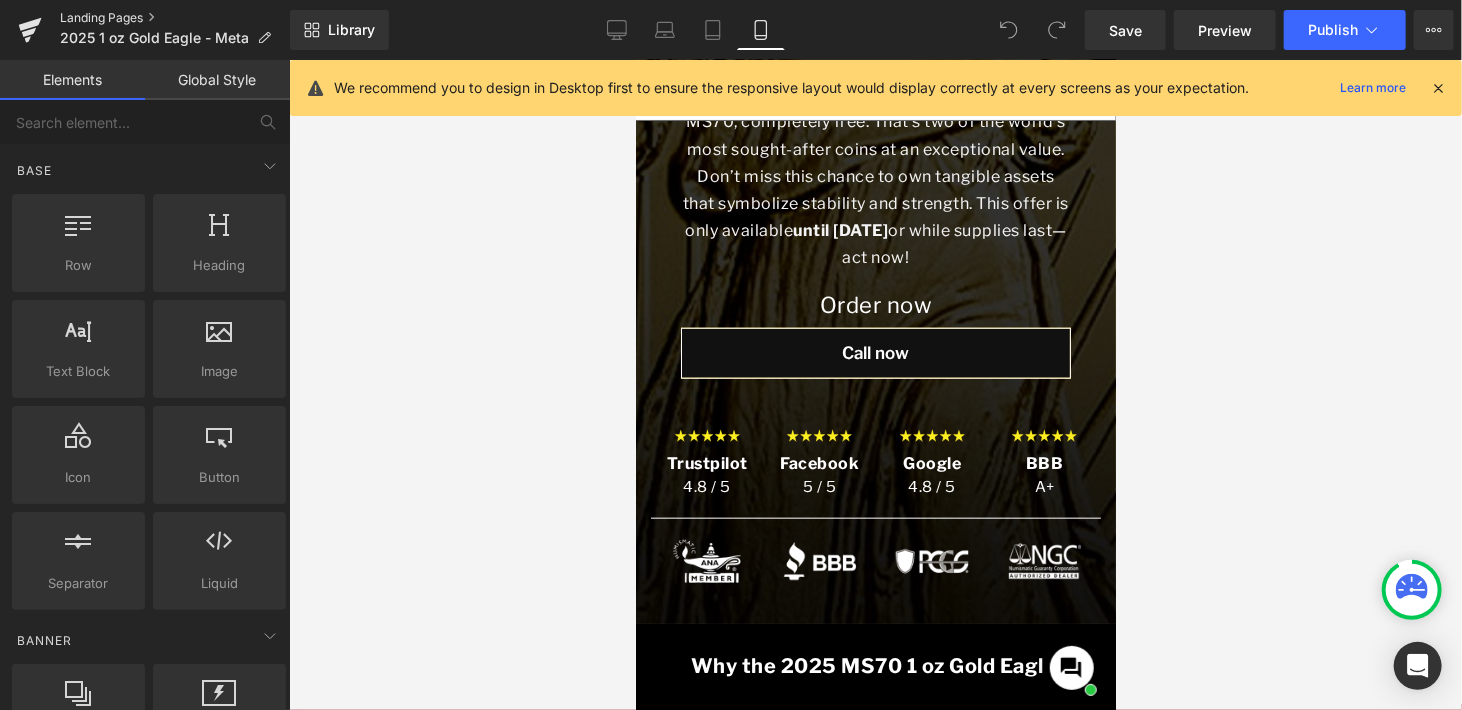 click on "Landing Pages" at bounding box center [175, 18] 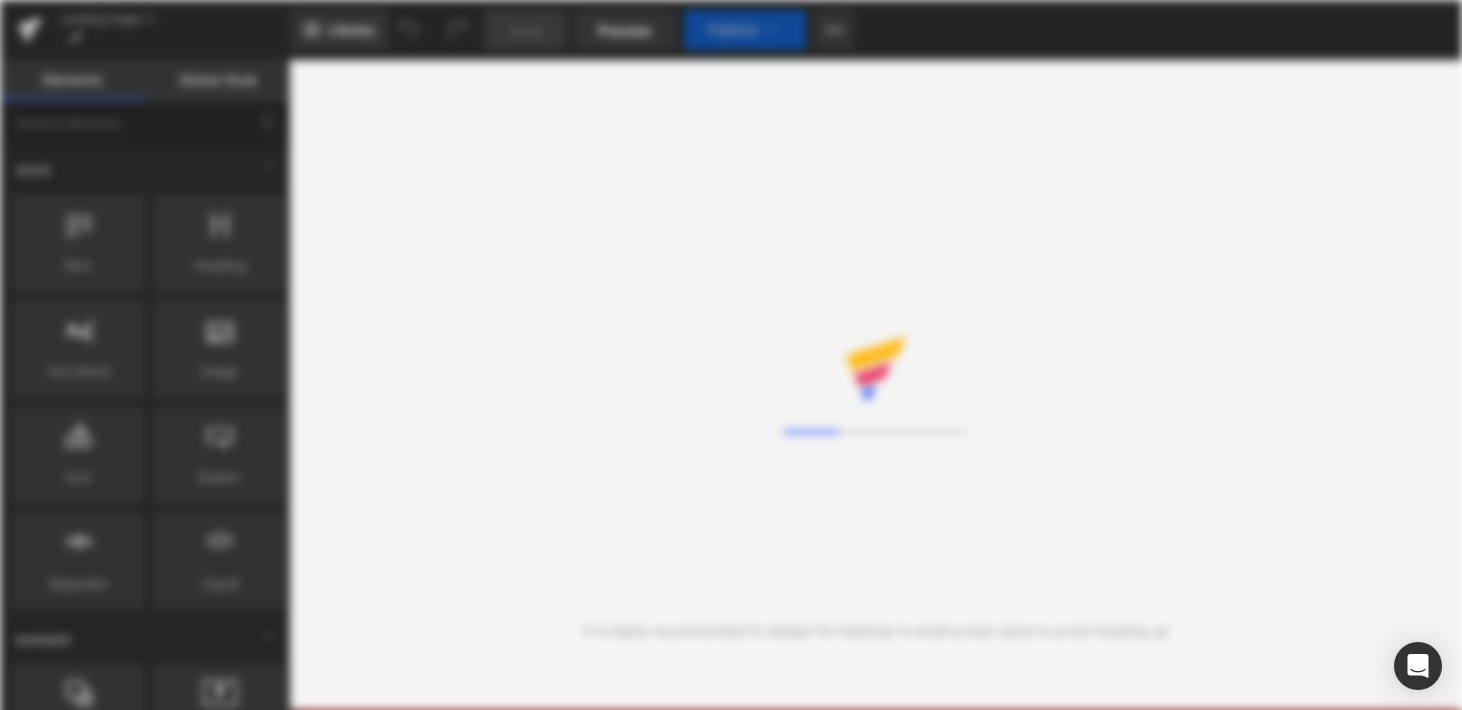 scroll, scrollTop: 0, scrollLeft: 0, axis: both 